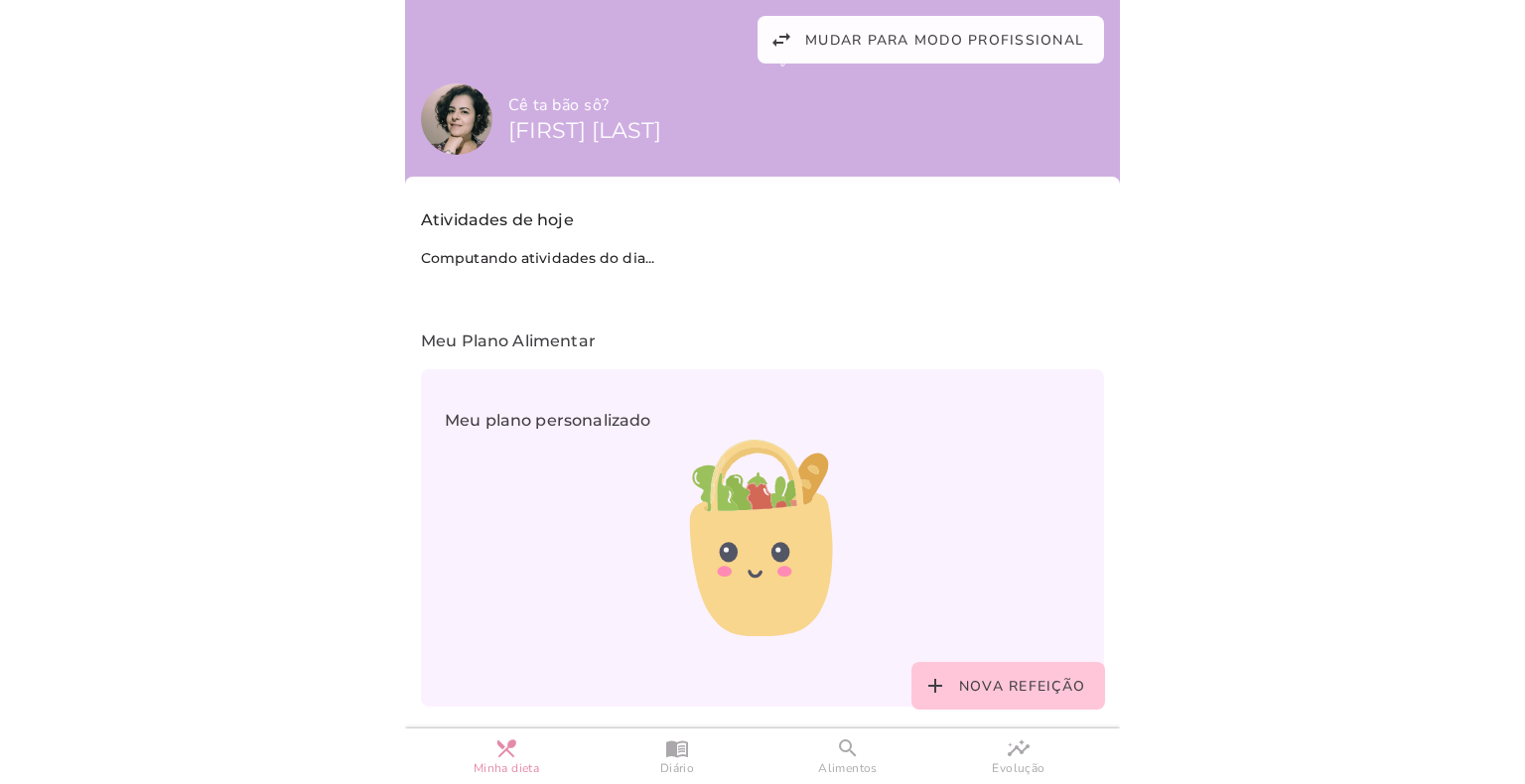 scroll, scrollTop: 0, scrollLeft: 0, axis: both 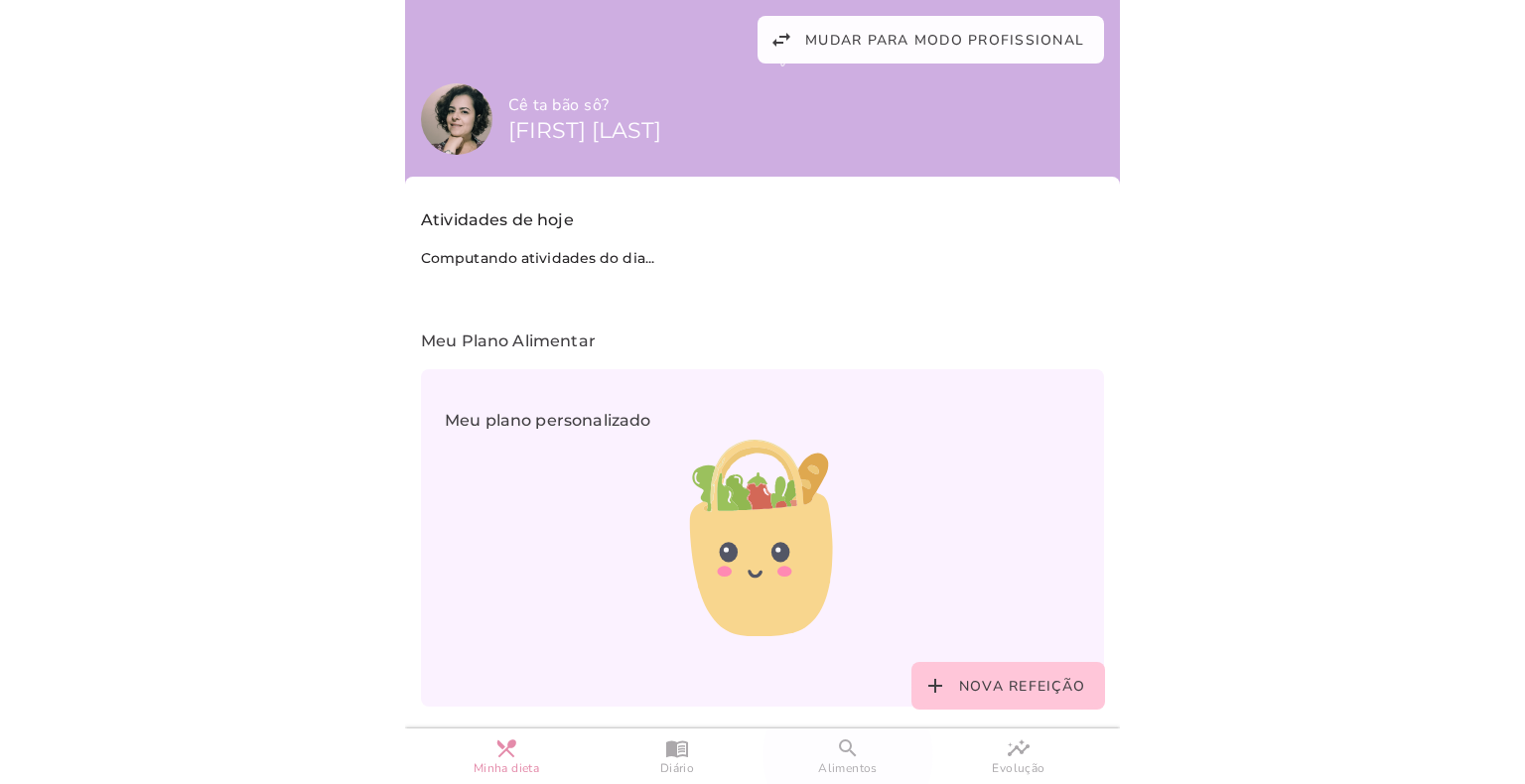 click on "search" at bounding box center (0, 0) 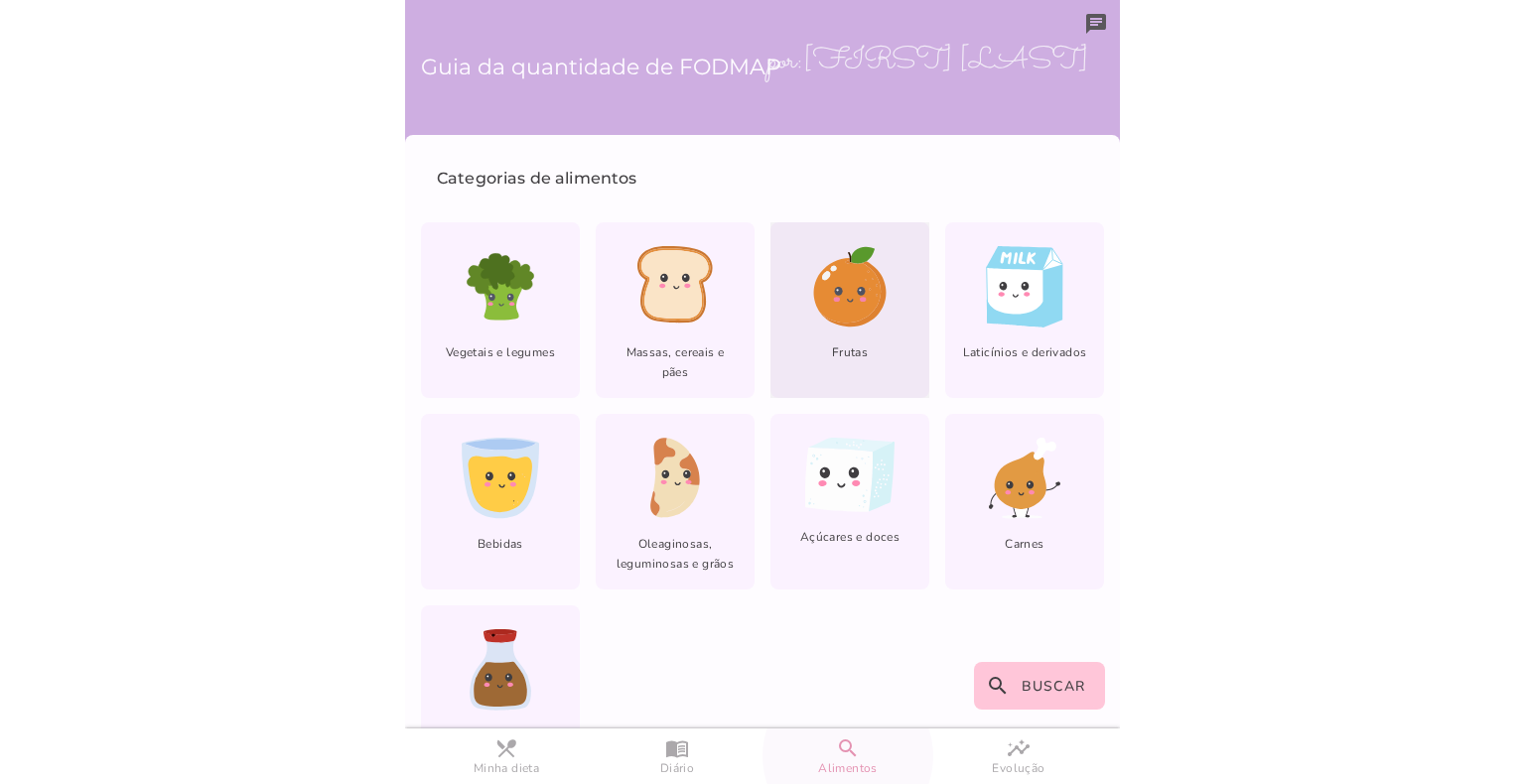 click 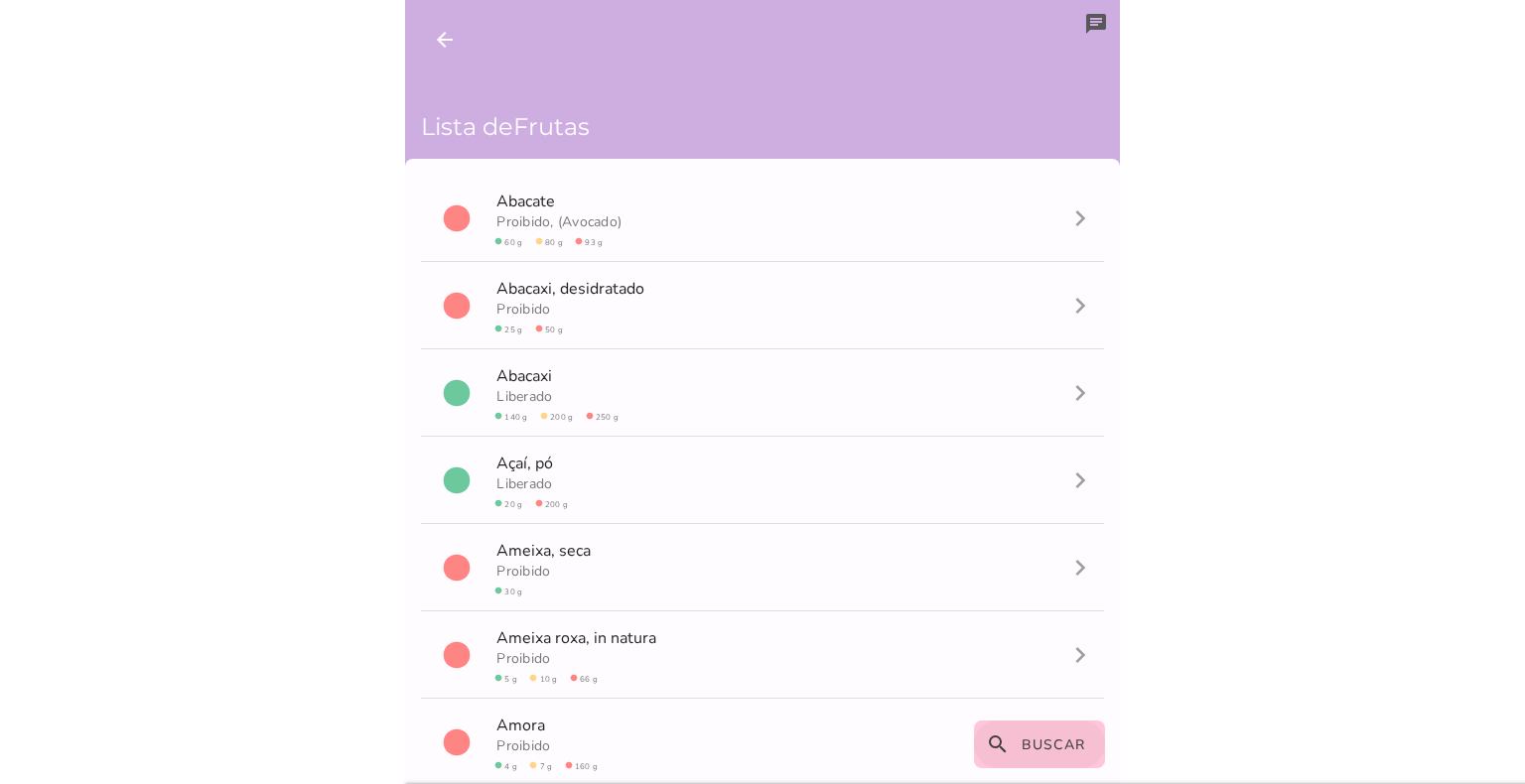 click on "search Buscar" at bounding box center (1040, 744) 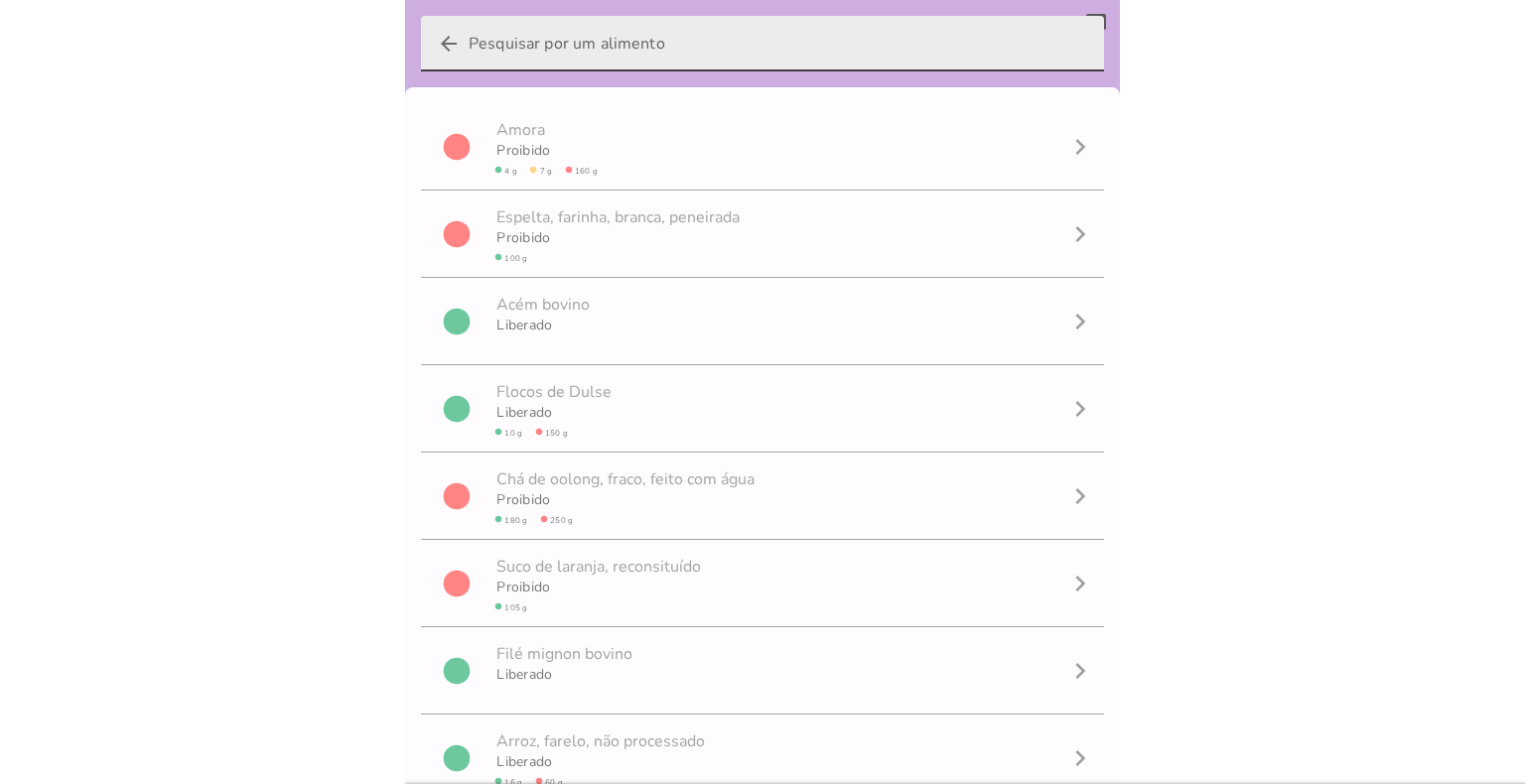 click on "arrow_back" at bounding box center [778, 44] 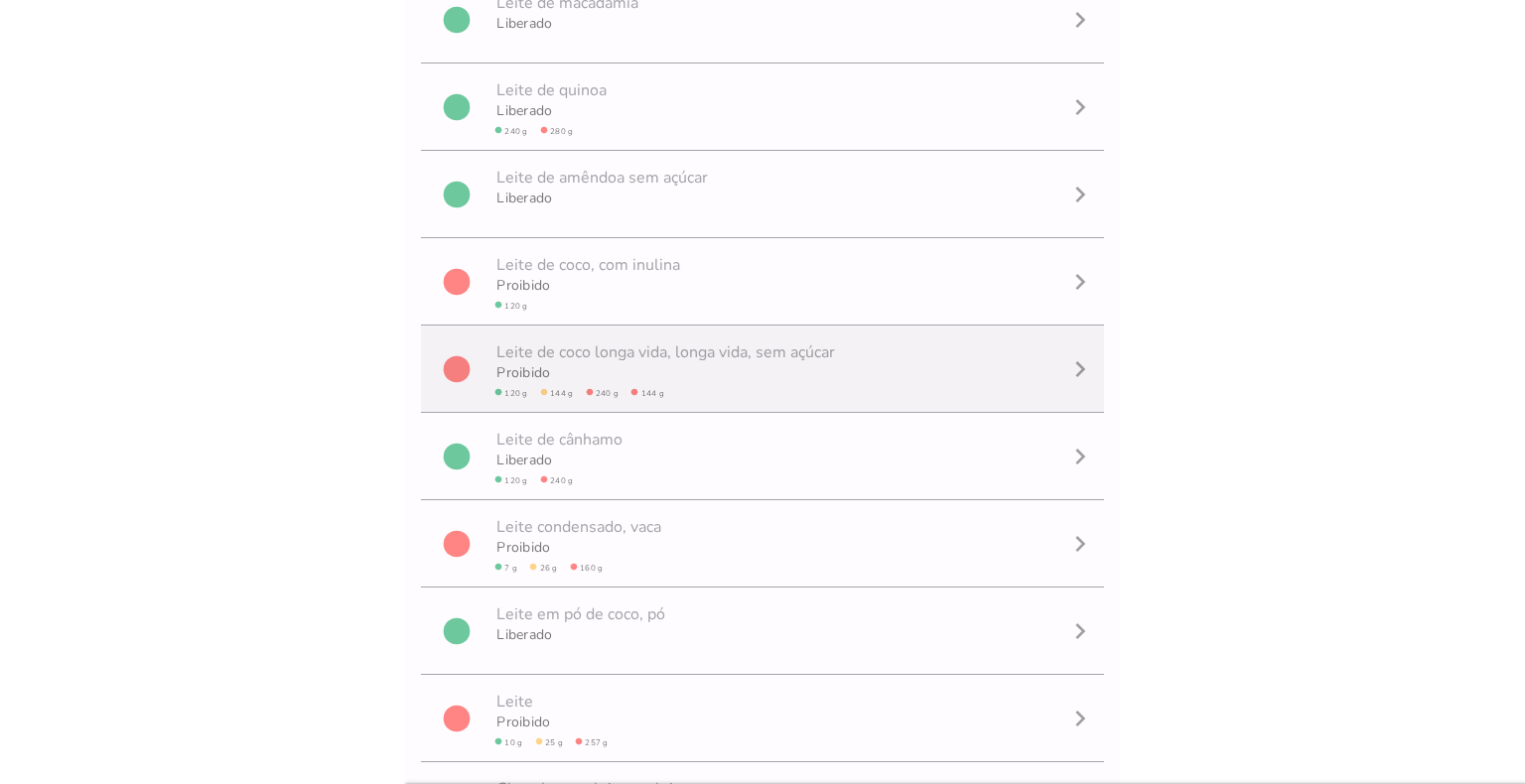 scroll, scrollTop: 397, scrollLeft: 0, axis: vertical 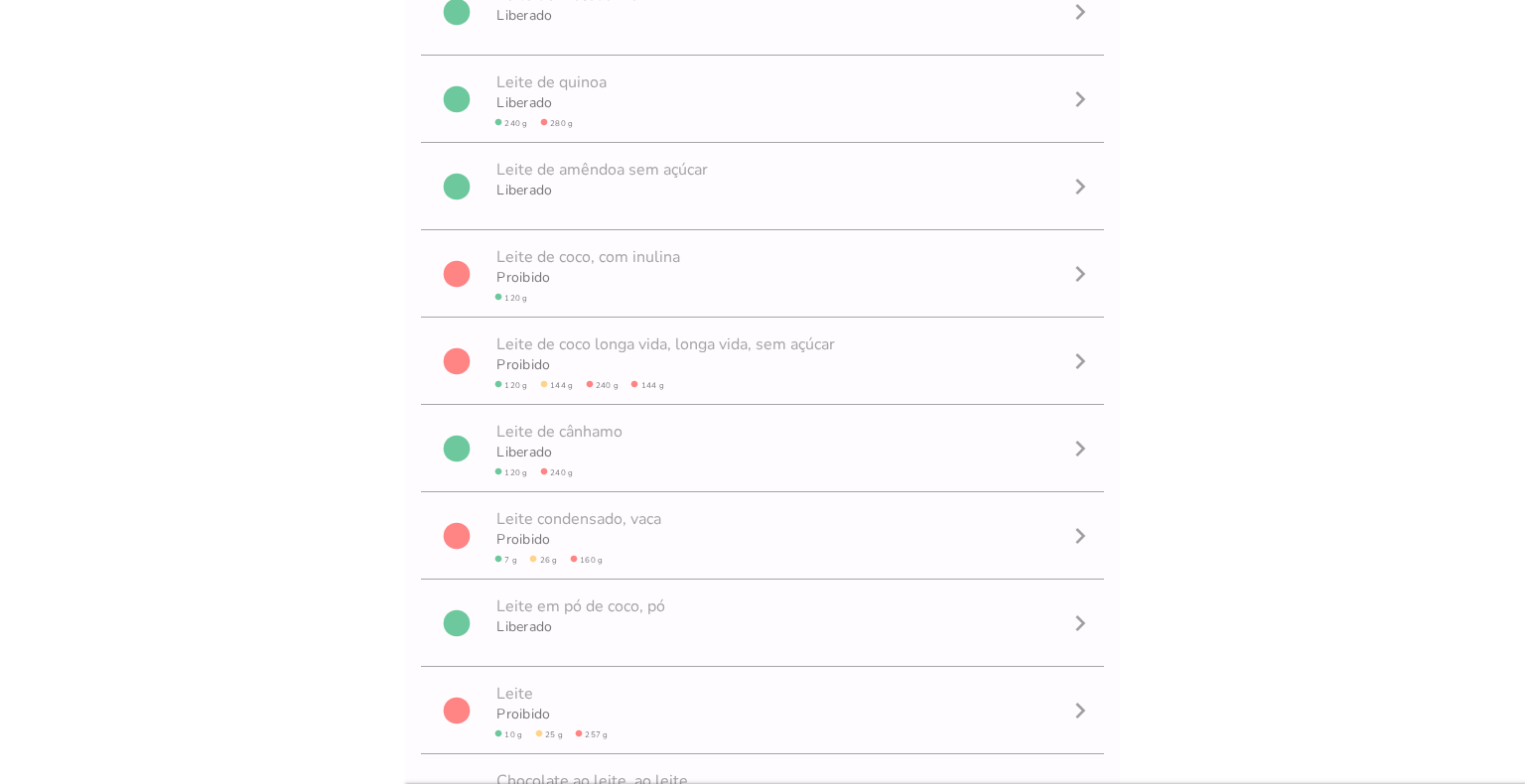 type on "LEITE DE COCO" 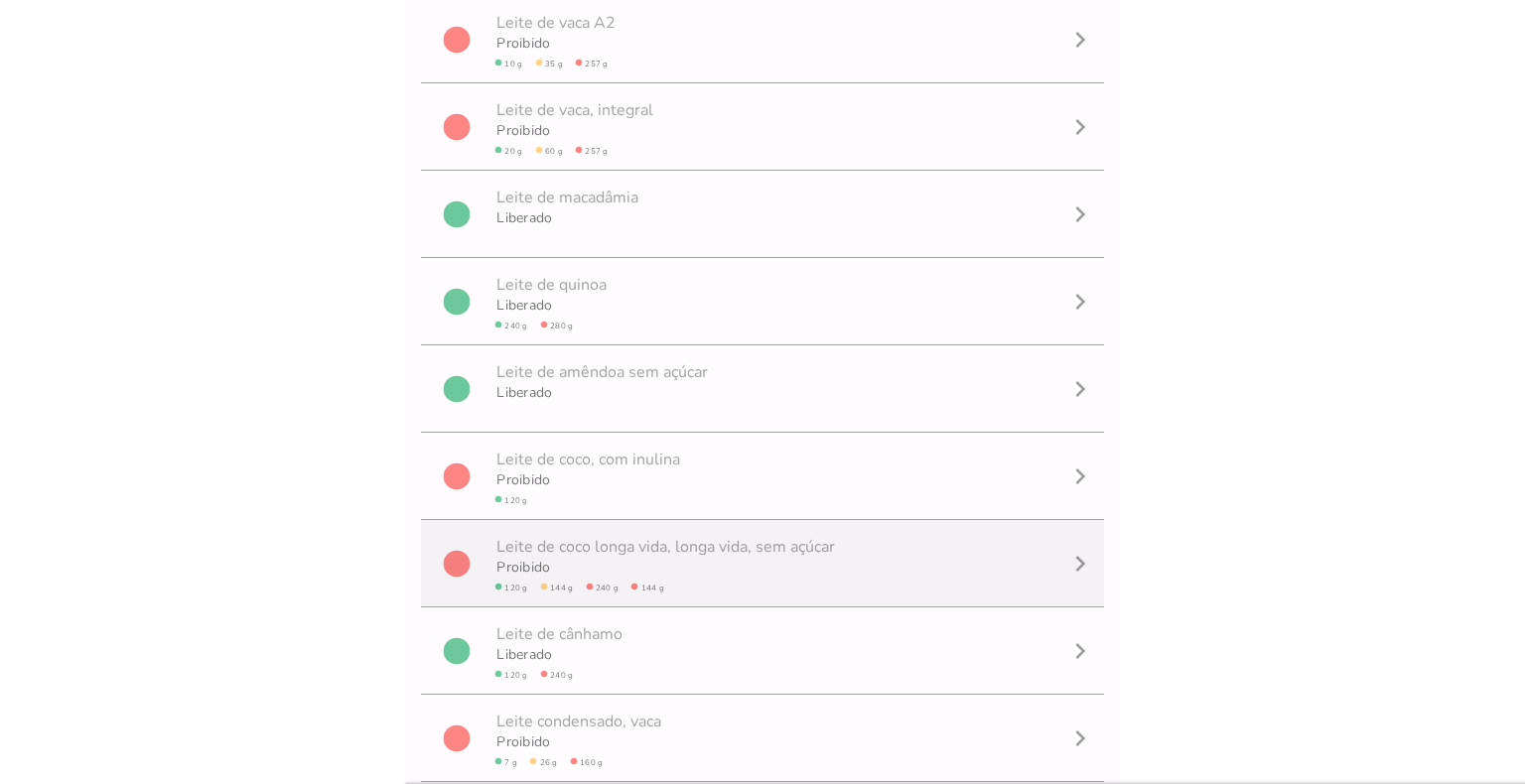 scroll, scrollTop: 0, scrollLeft: 0, axis: both 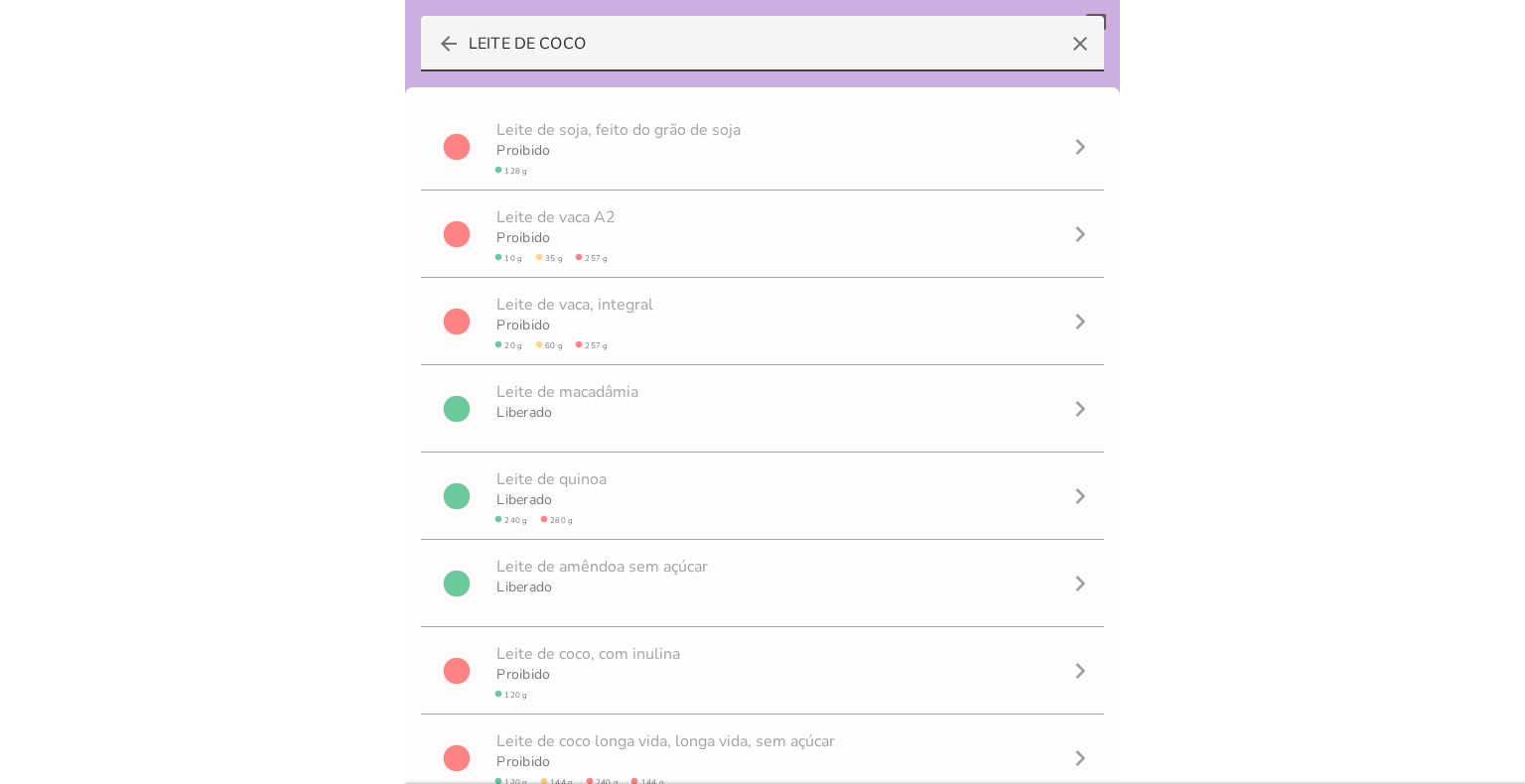 drag, startPoint x: 616, startPoint y: 42, endPoint x: 250, endPoint y: 41, distance: 366.00137 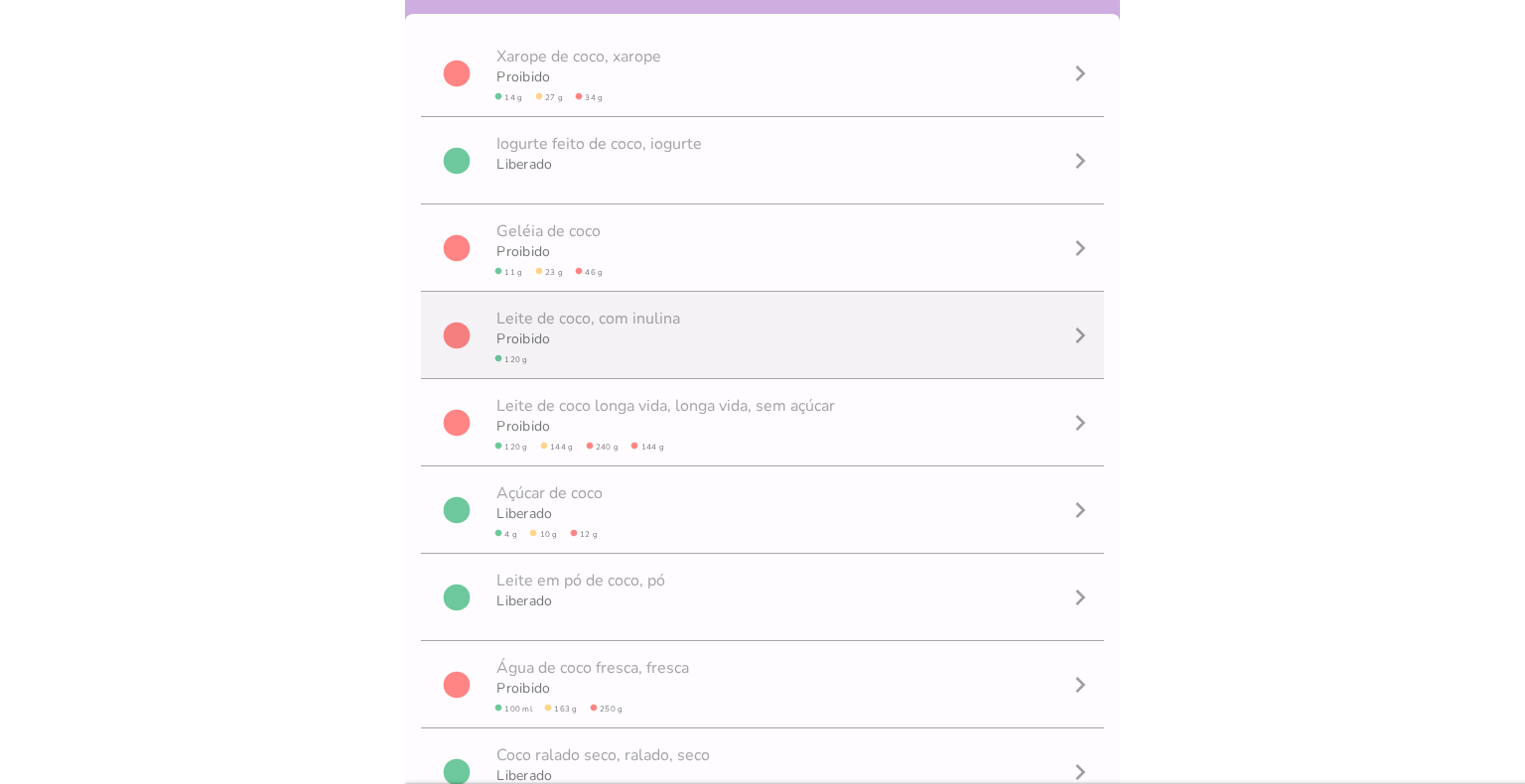 scroll, scrollTop: 198, scrollLeft: 0, axis: vertical 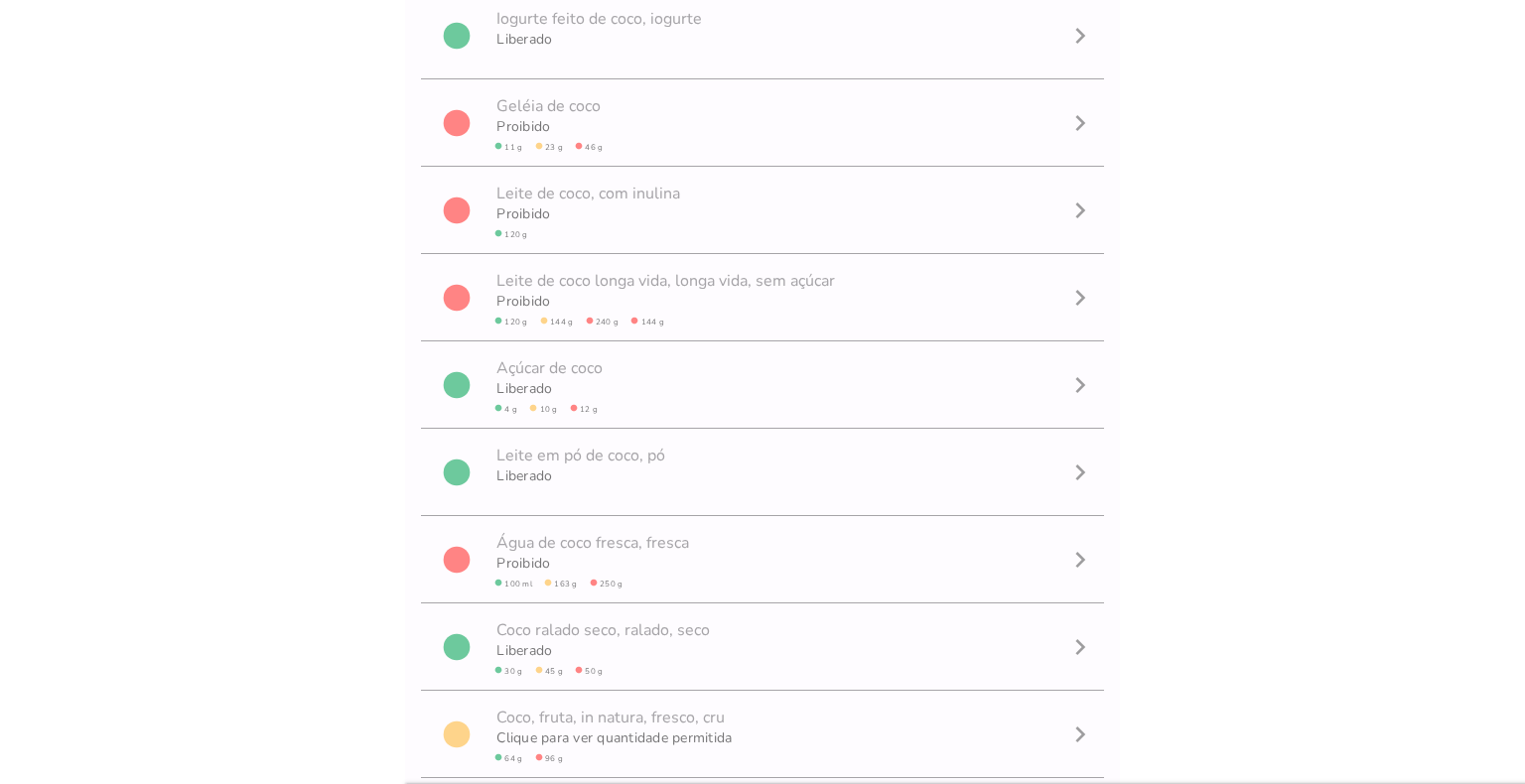type on "COCO" 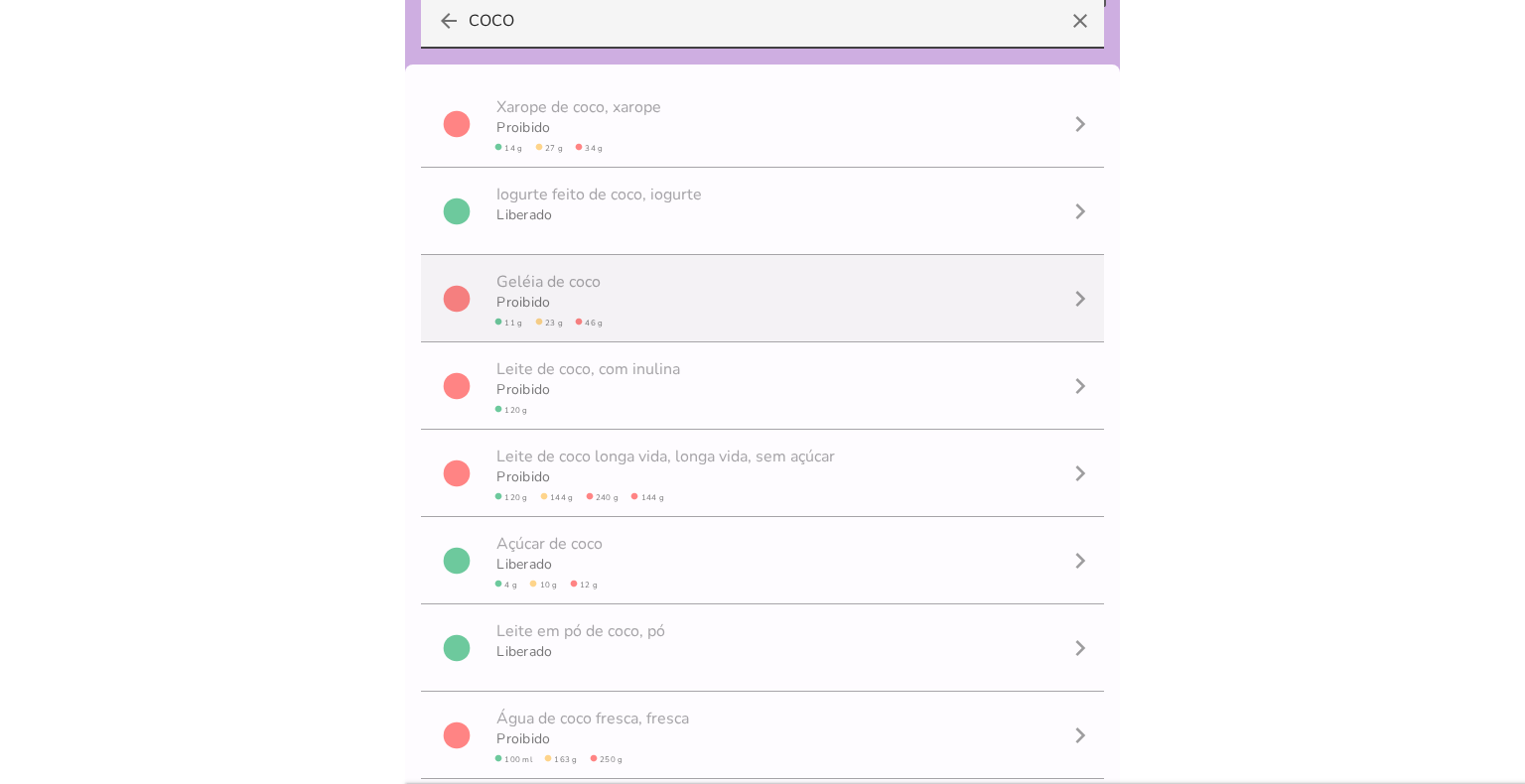 scroll, scrollTop: 0, scrollLeft: 0, axis: both 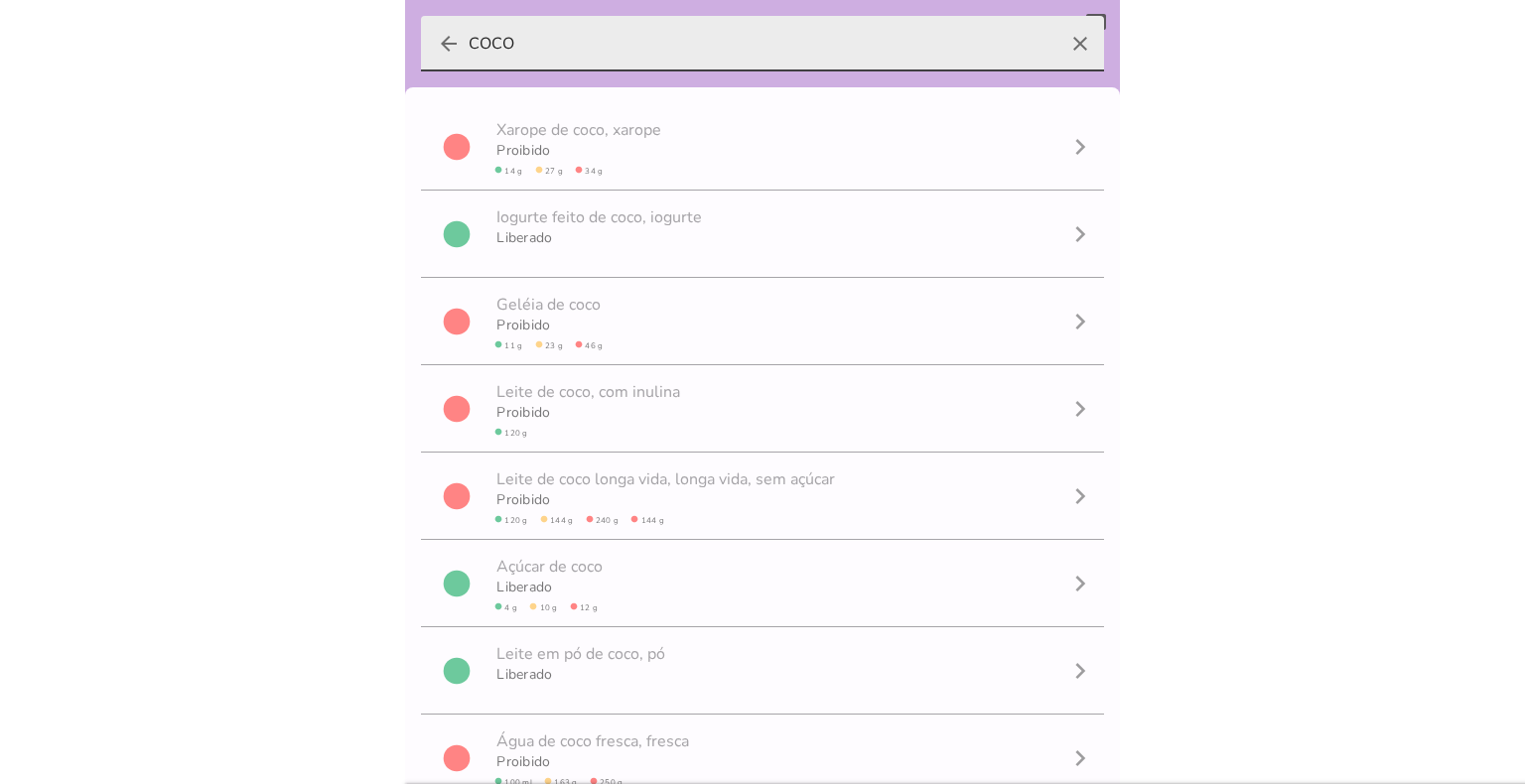 click on "arrow_back" at bounding box center (449, 44) 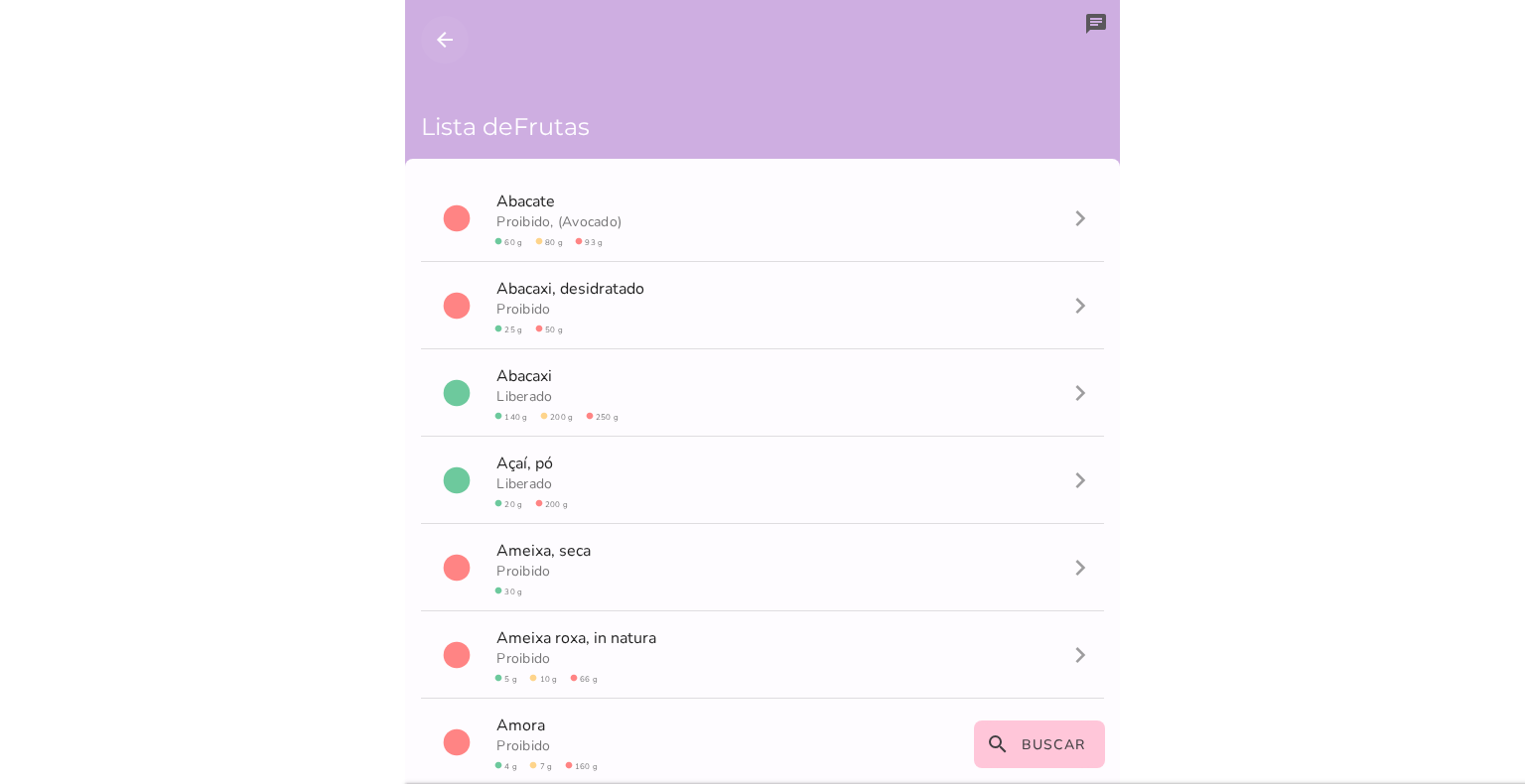 click on "arrow_back" at bounding box center [445, 40] 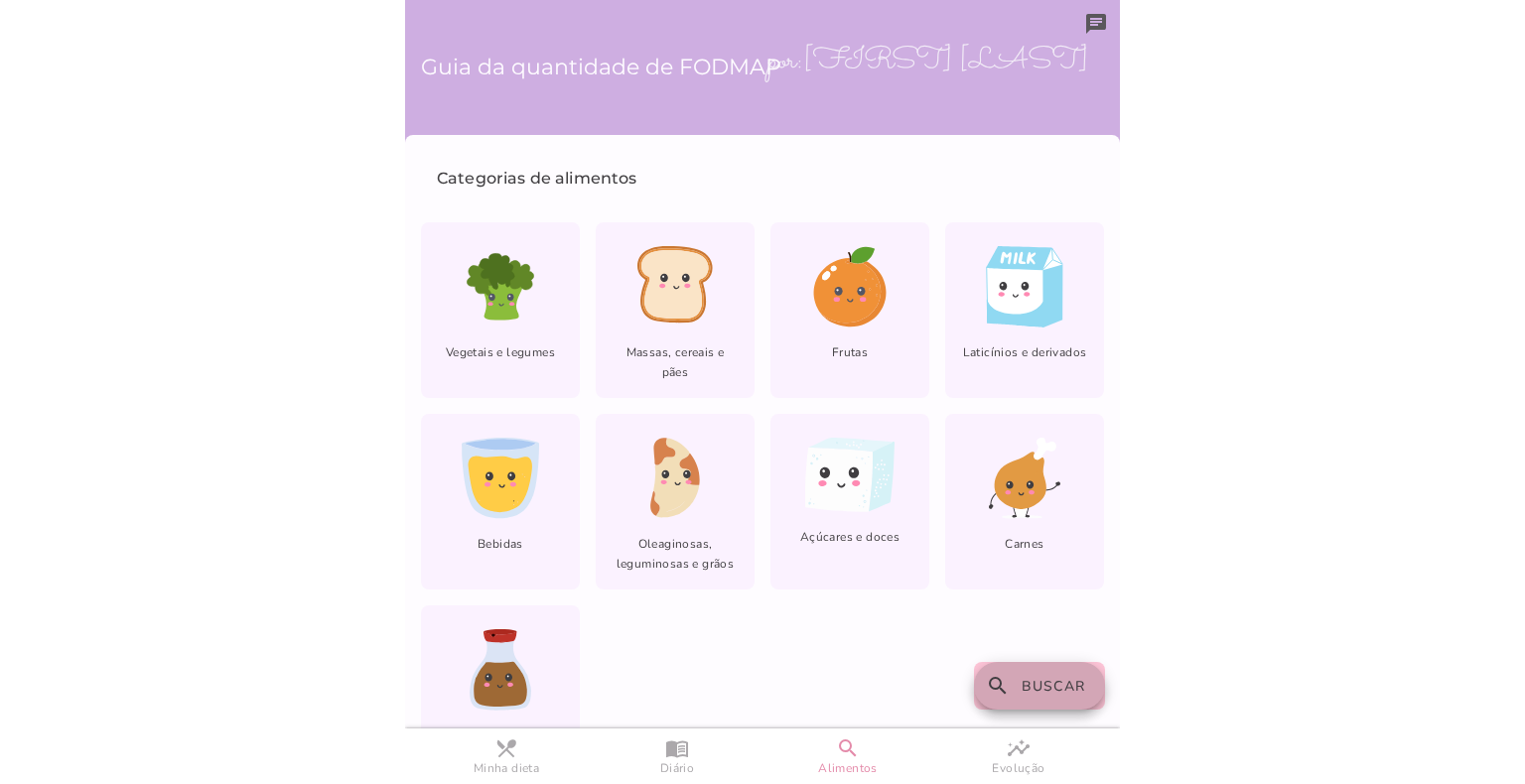 click on "Buscar" at bounding box center (1053, 686) 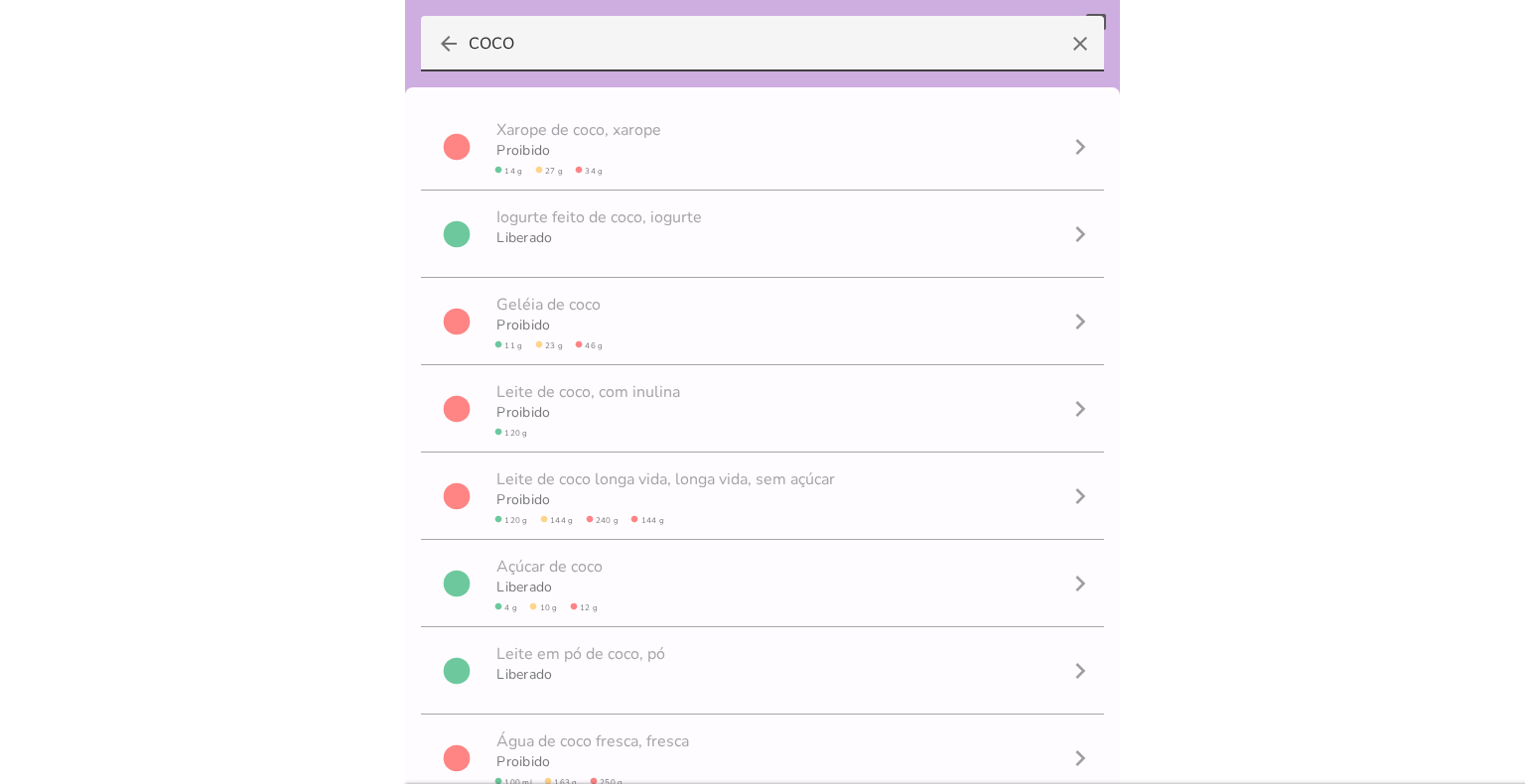 drag, startPoint x: 560, startPoint y: 37, endPoint x: 284, endPoint y: 14, distance: 276.95668 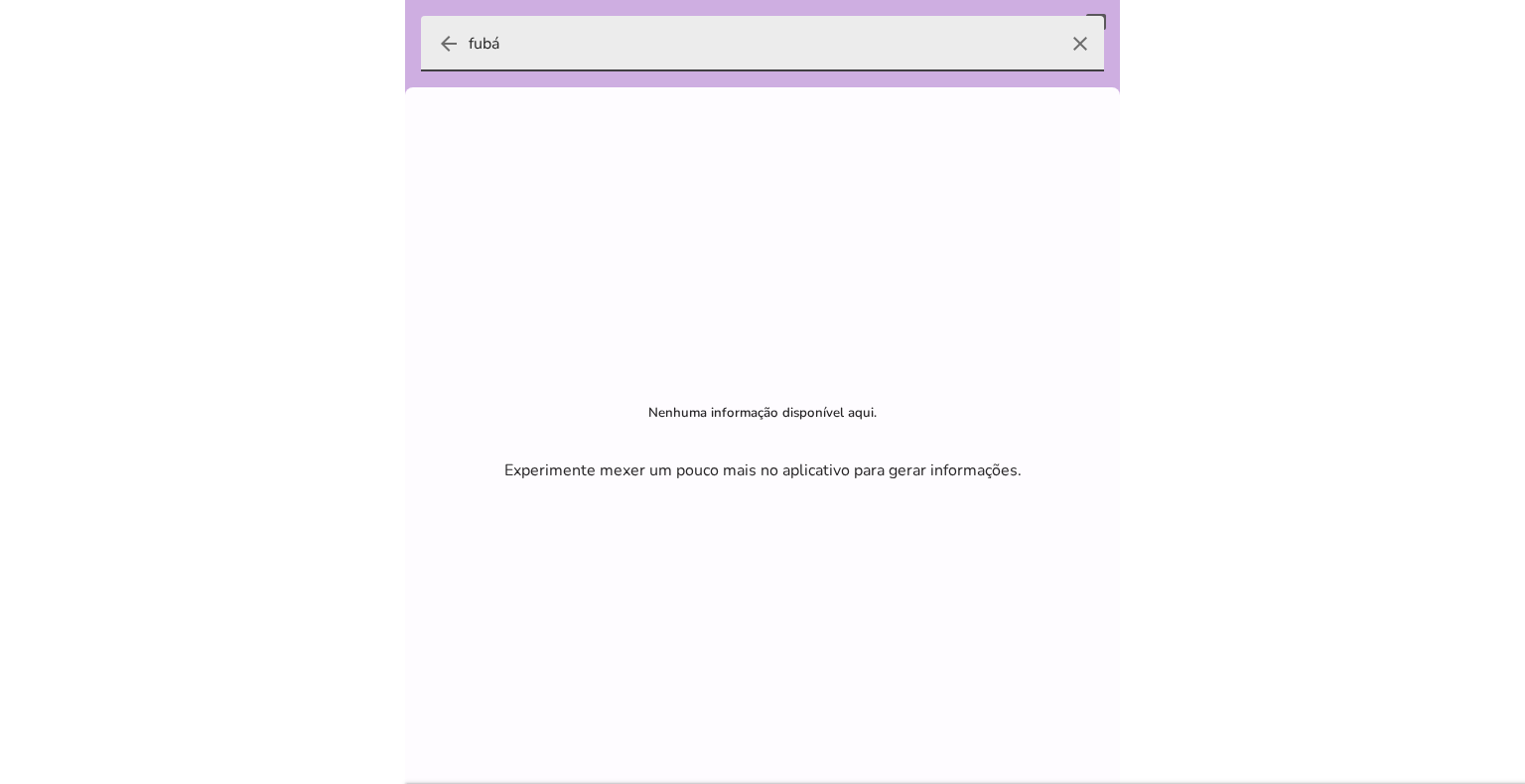 click on "fubá" at bounding box center [762, 44] 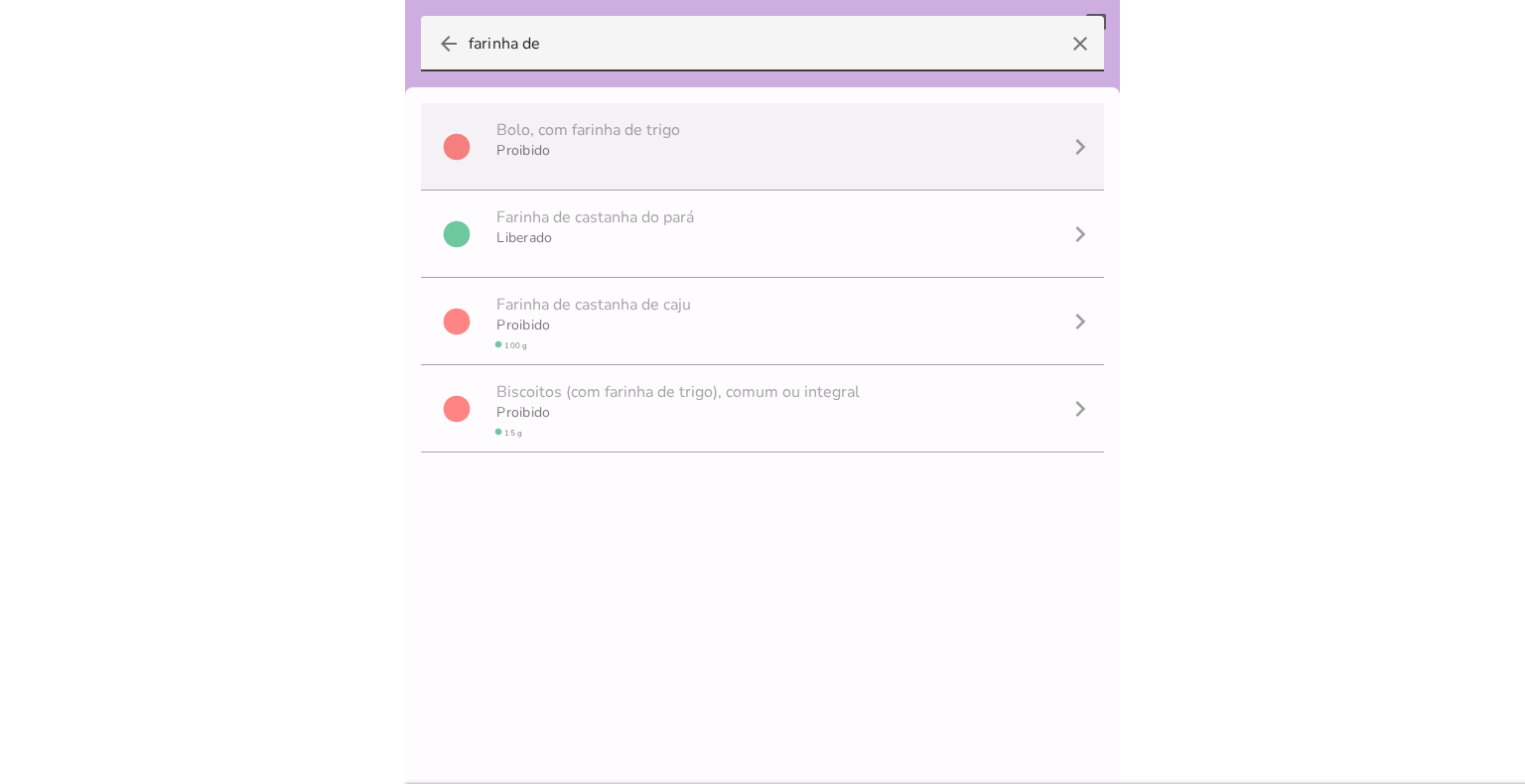scroll, scrollTop: 0, scrollLeft: 0, axis: both 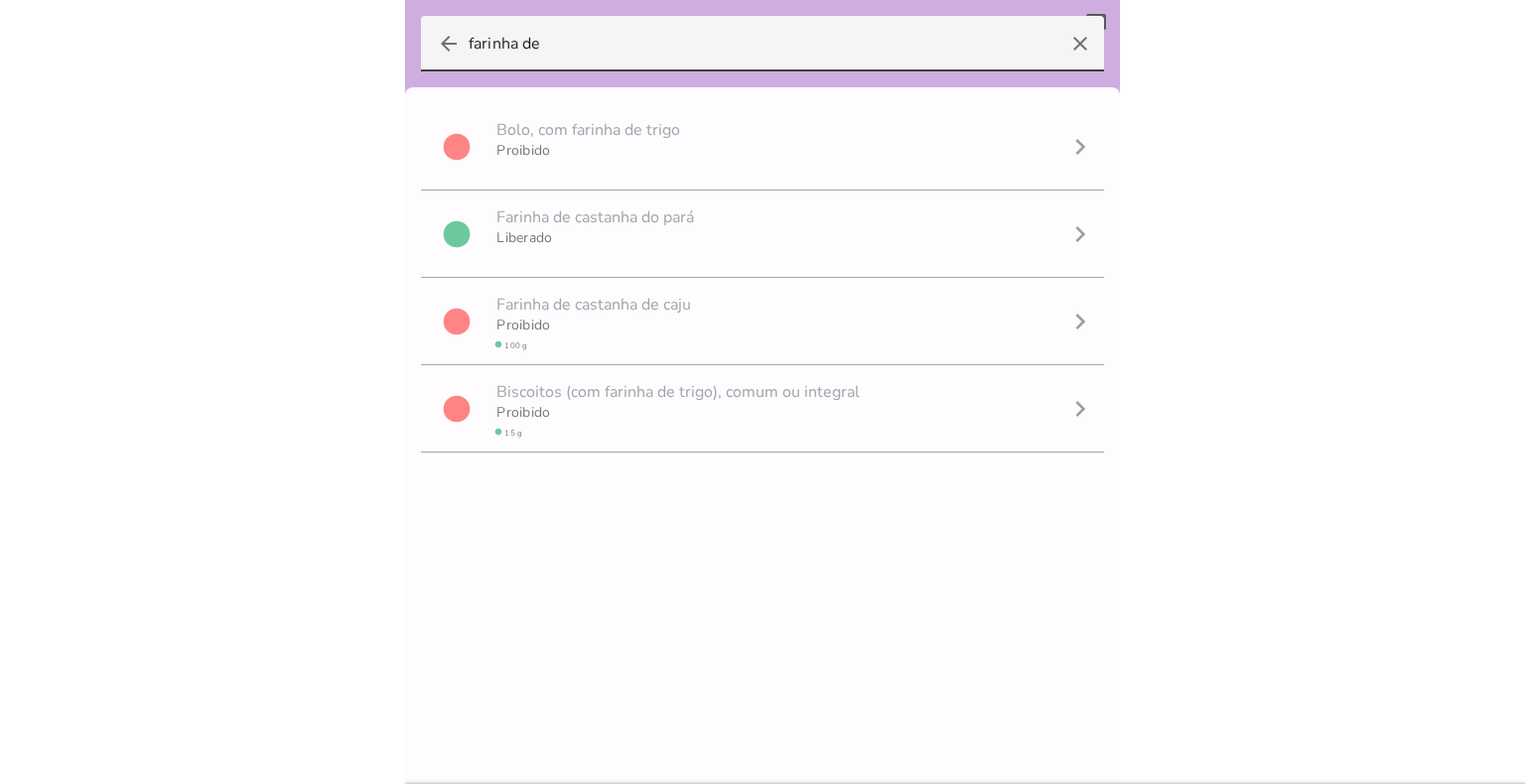 drag, startPoint x: 567, startPoint y: 43, endPoint x: 336, endPoint y: 40, distance: 231.01948 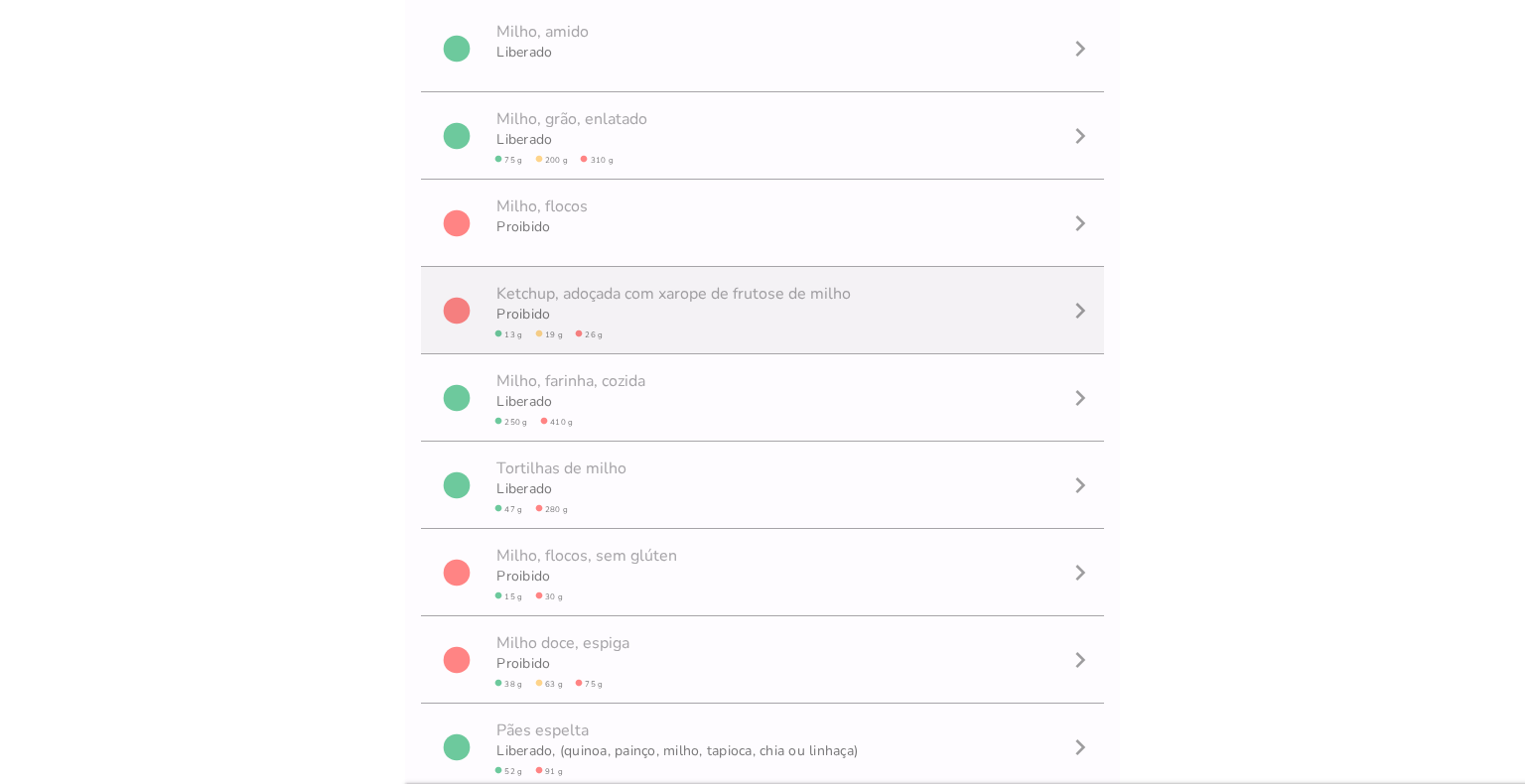 scroll, scrollTop: 0, scrollLeft: 0, axis: both 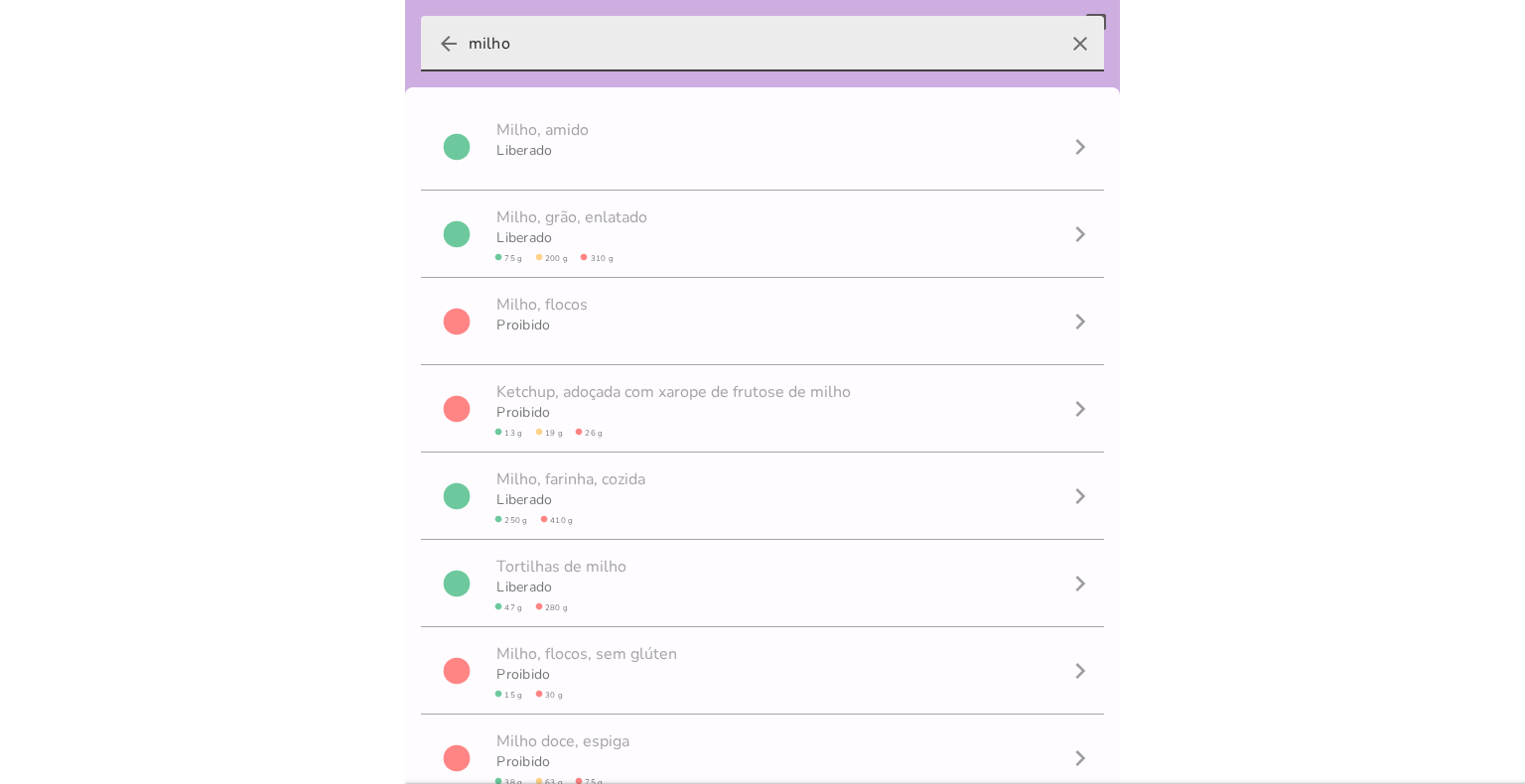 type on "milho" 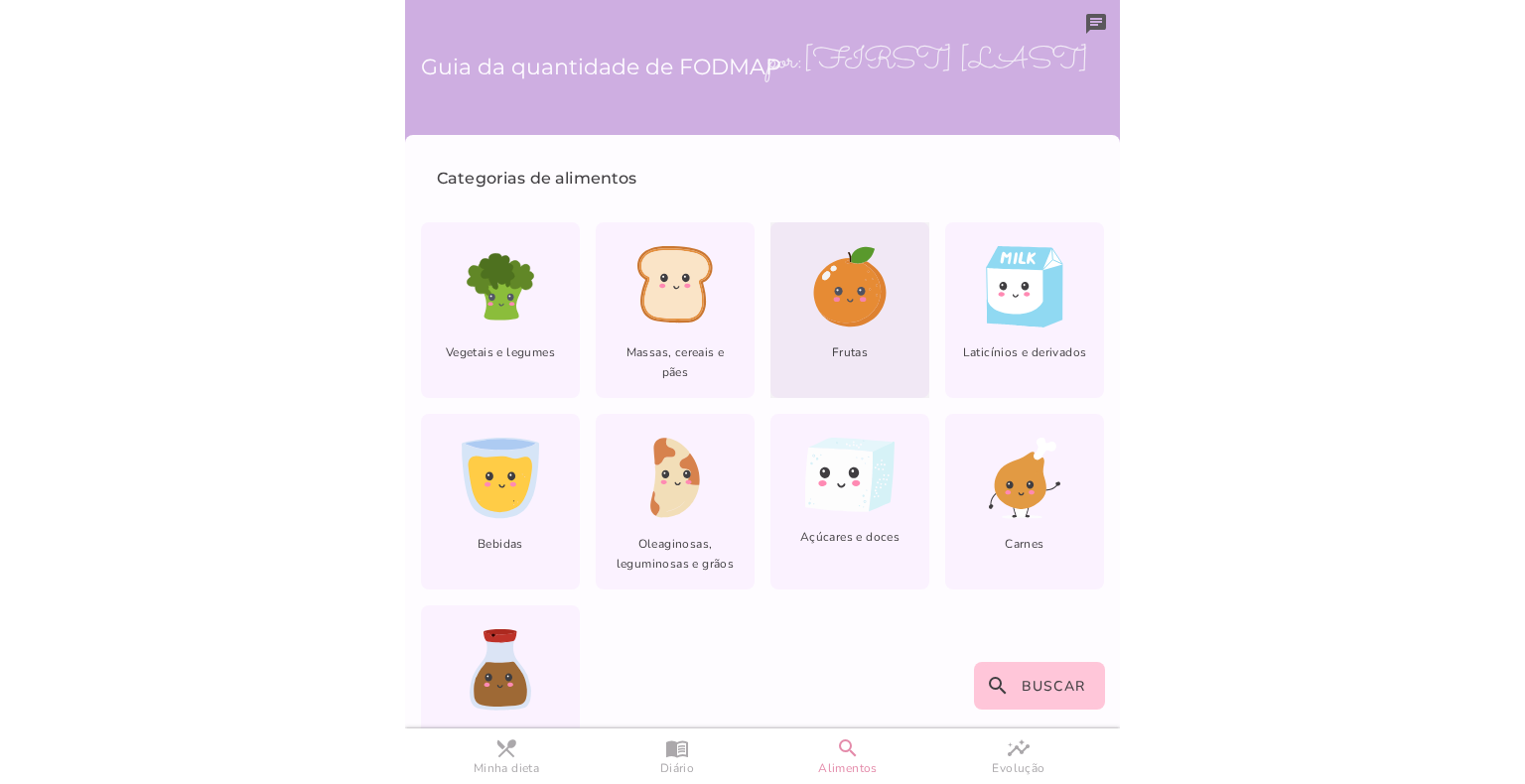 click 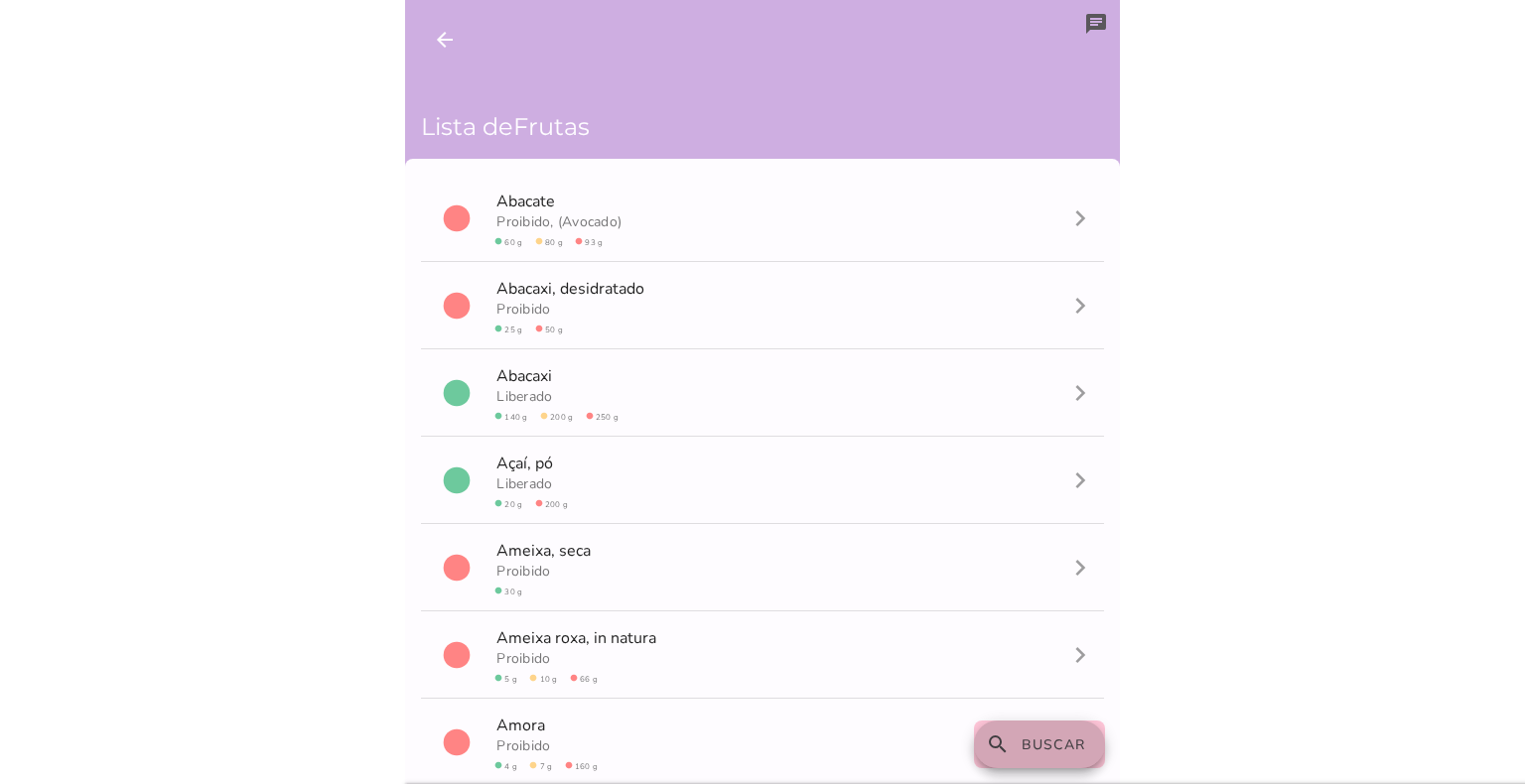 click on "Buscar" at bounding box center (1053, 744) 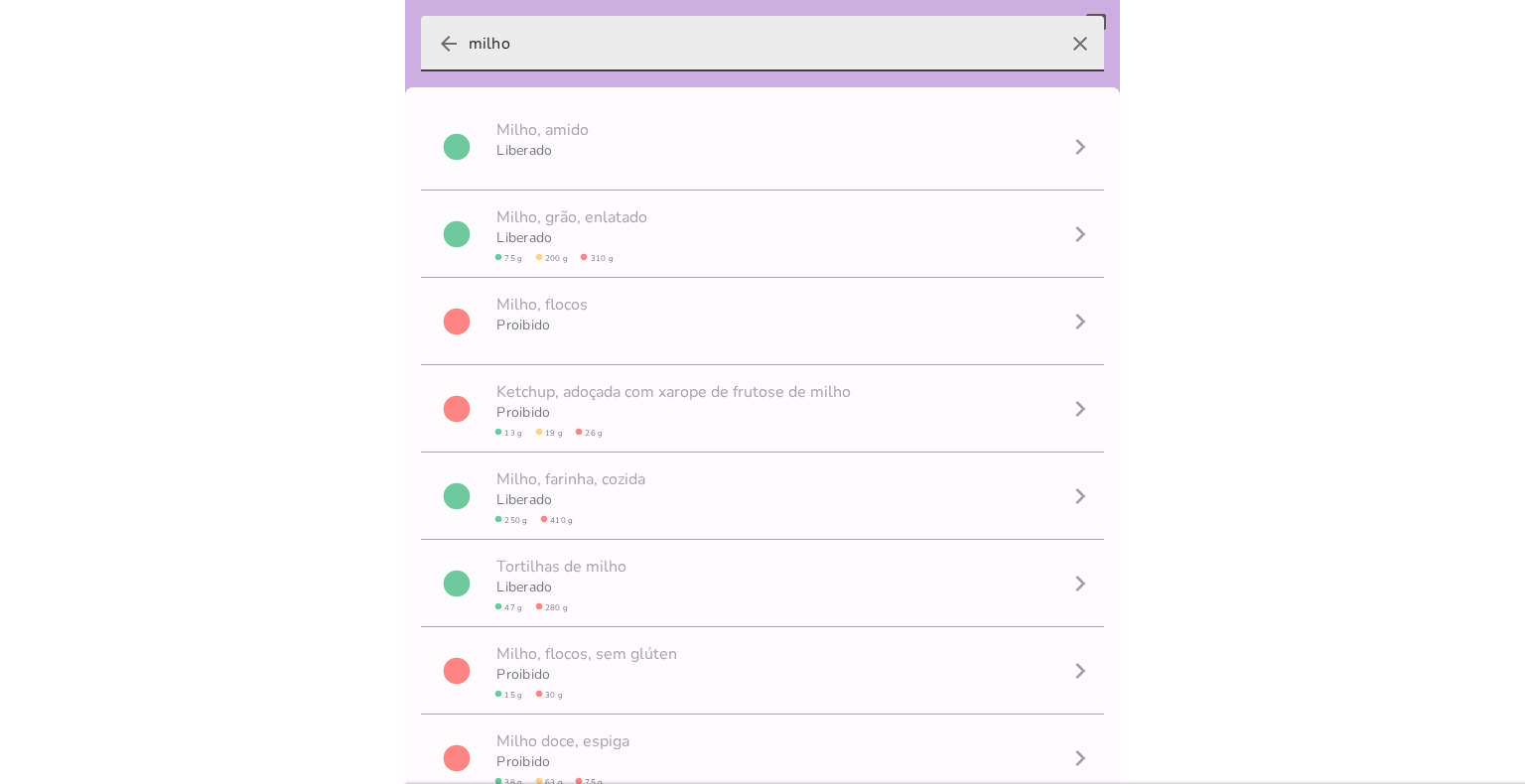drag, startPoint x: 592, startPoint y: 45, endPoint x: 435, endPoint y: 43, distance: 157.01274 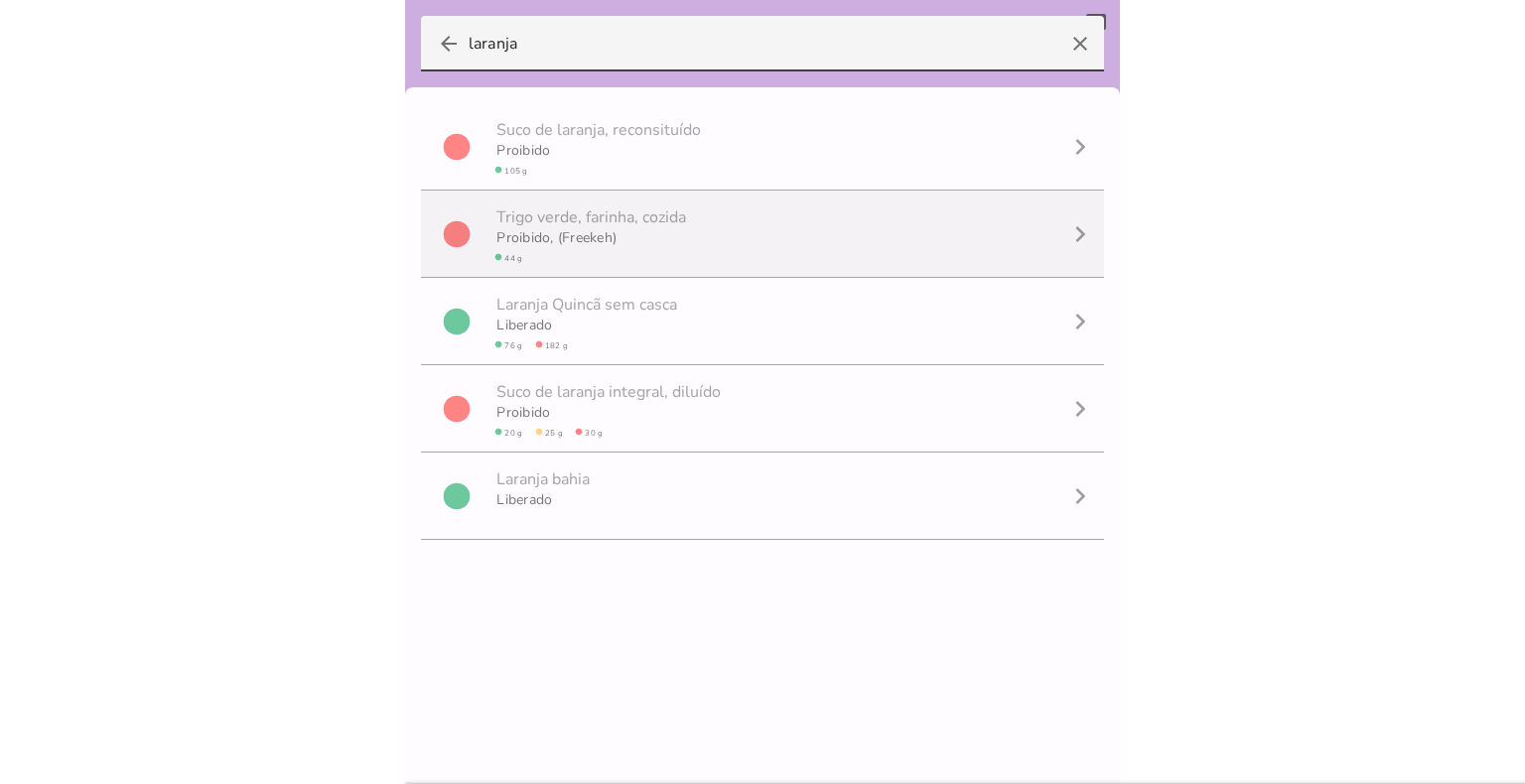 scroll, scrollTop: 0, scrollLeft: 0, axis: both 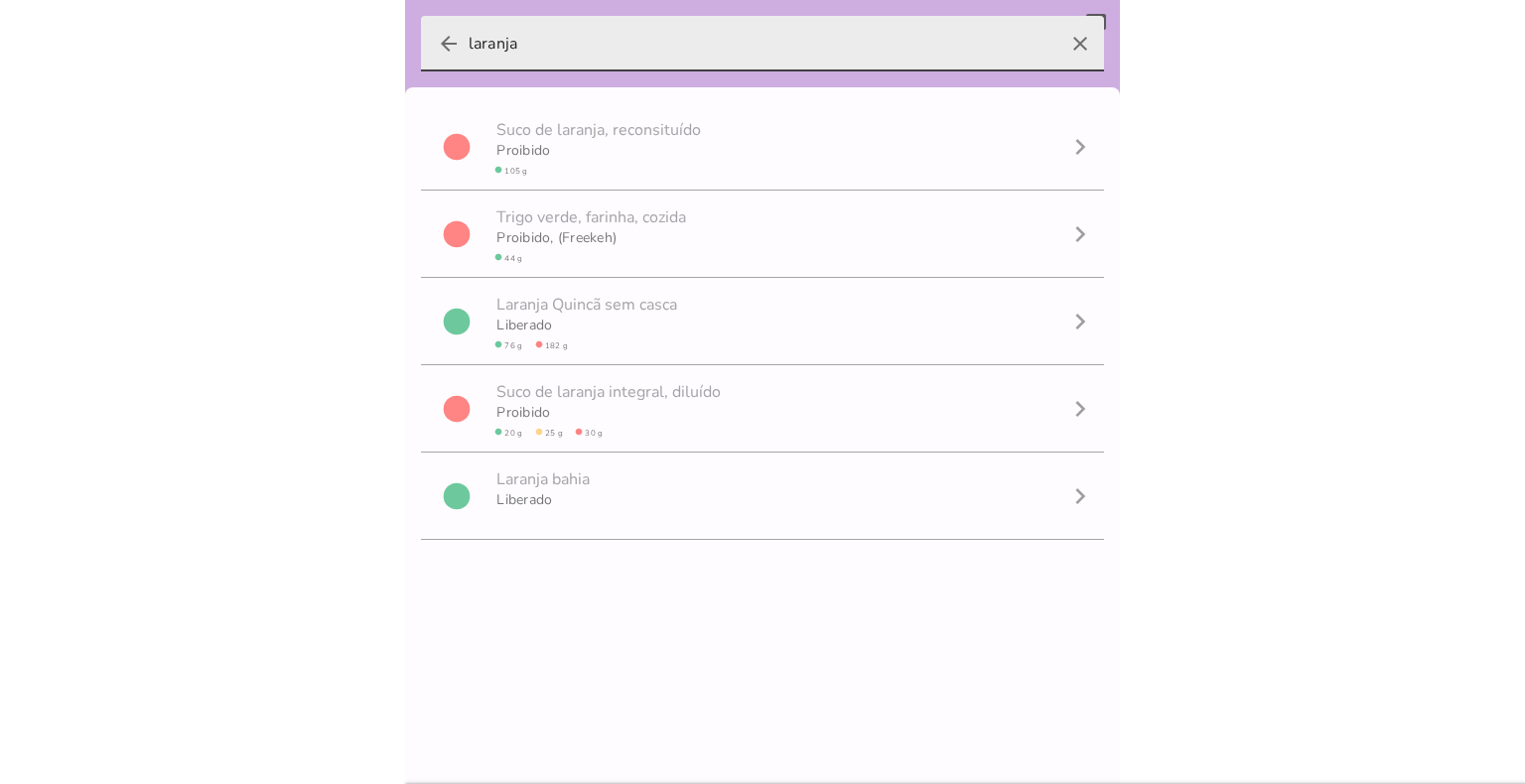 type on "laranja" 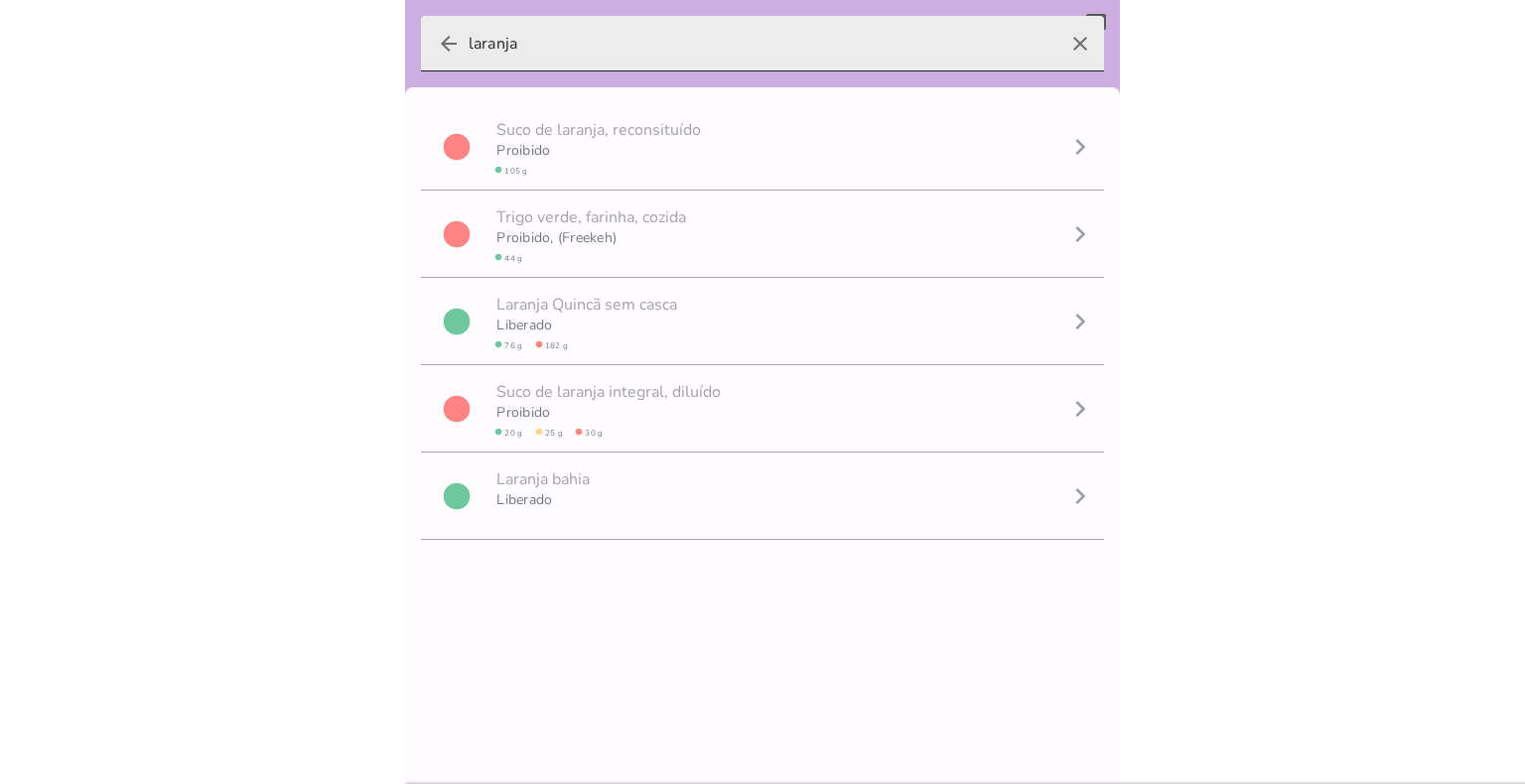 click on "arrow_back" at bounding box center [449, 44] 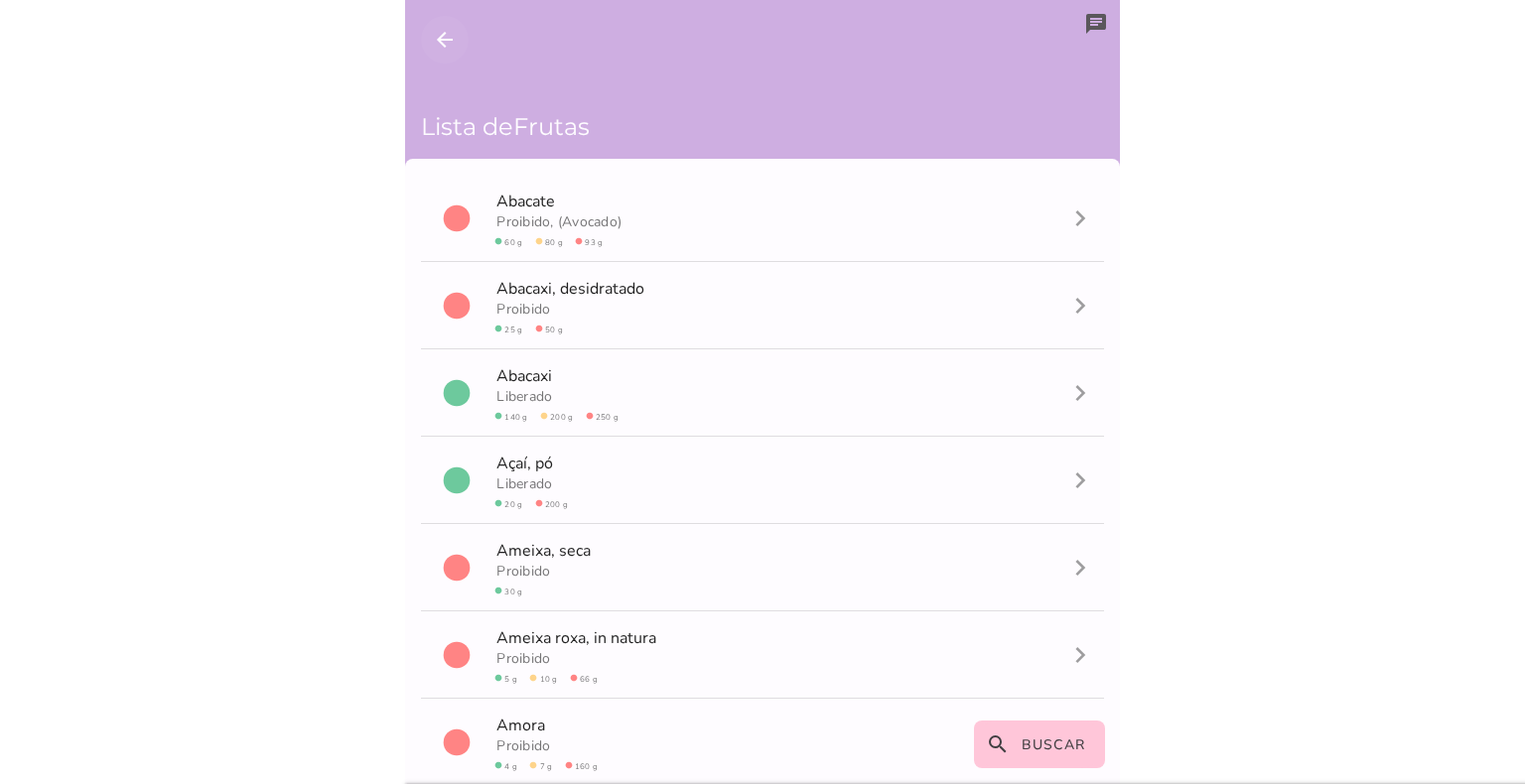 click on "arrow_back" at bounding box center [445, 40] 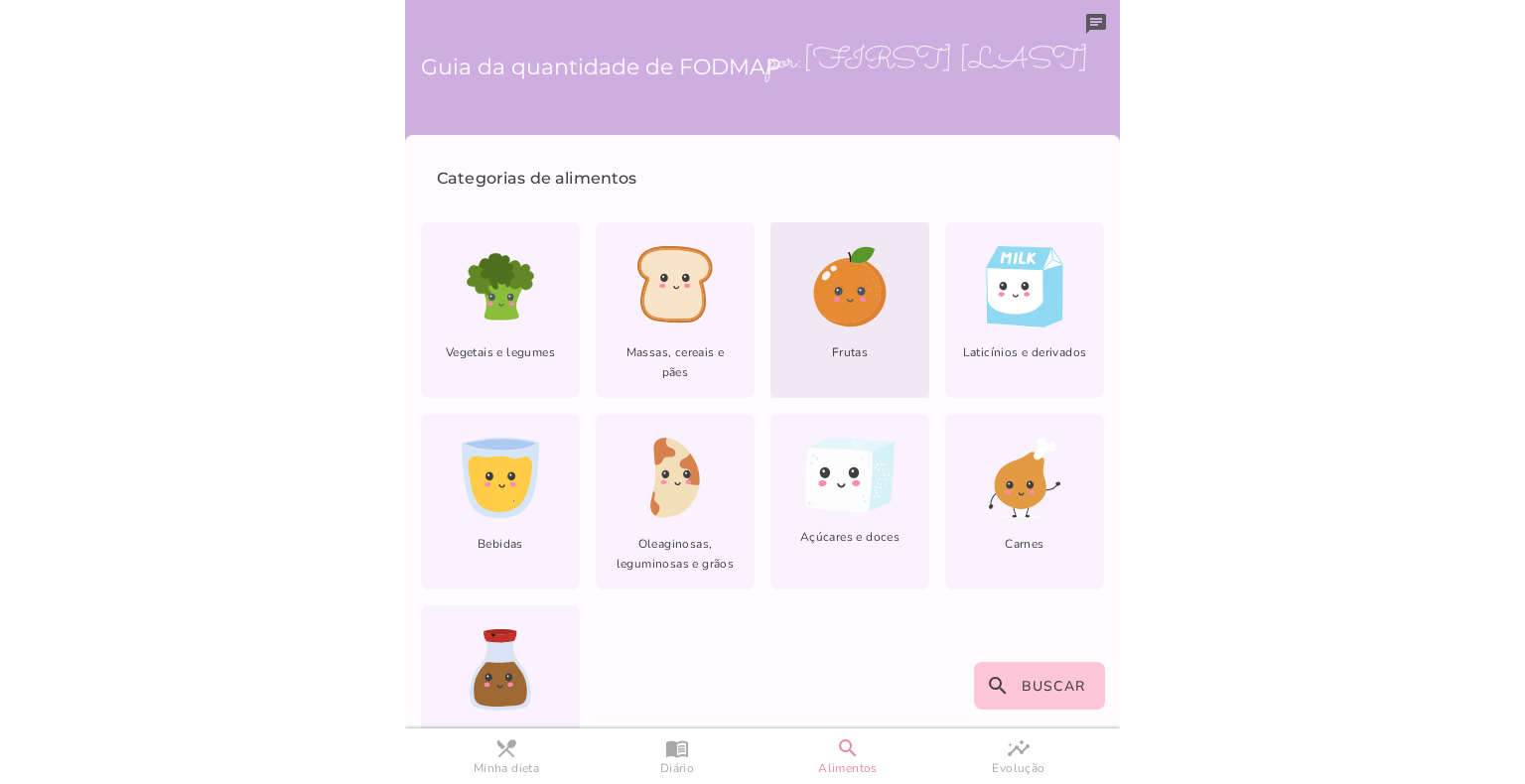 click 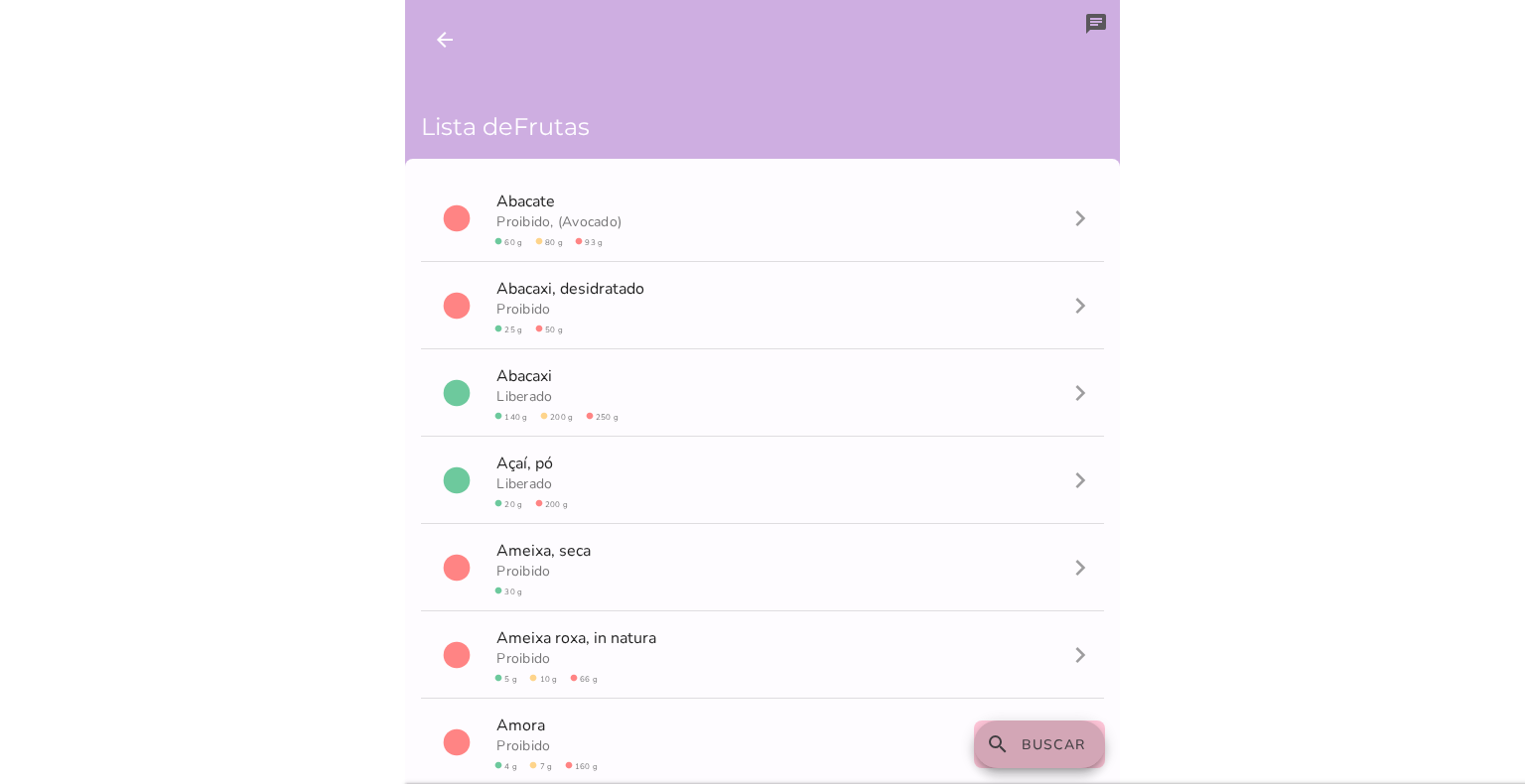 click on "Buscar" at bounding box center (1053, 744) 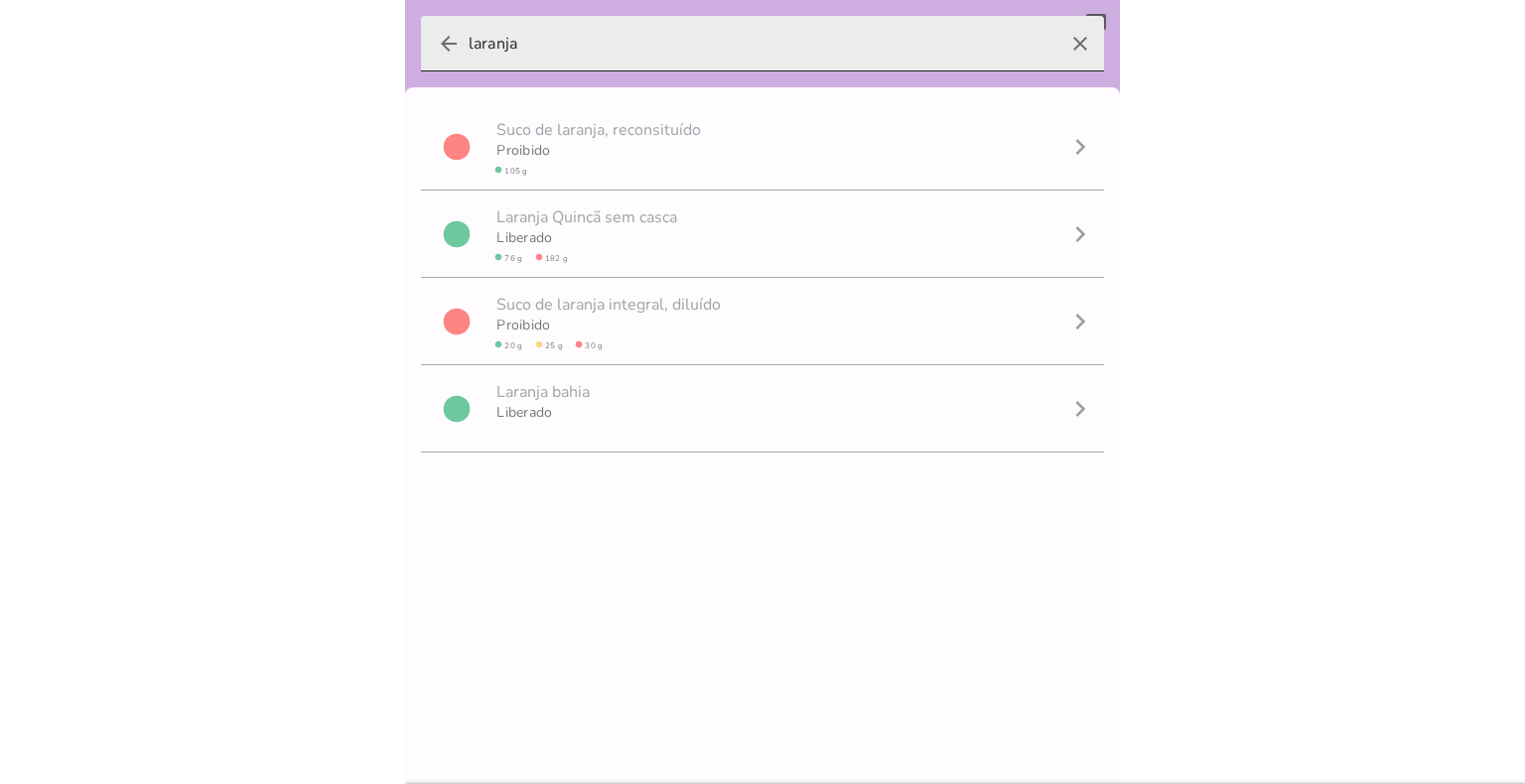click on "laranja" at bounding box center (762, 44) 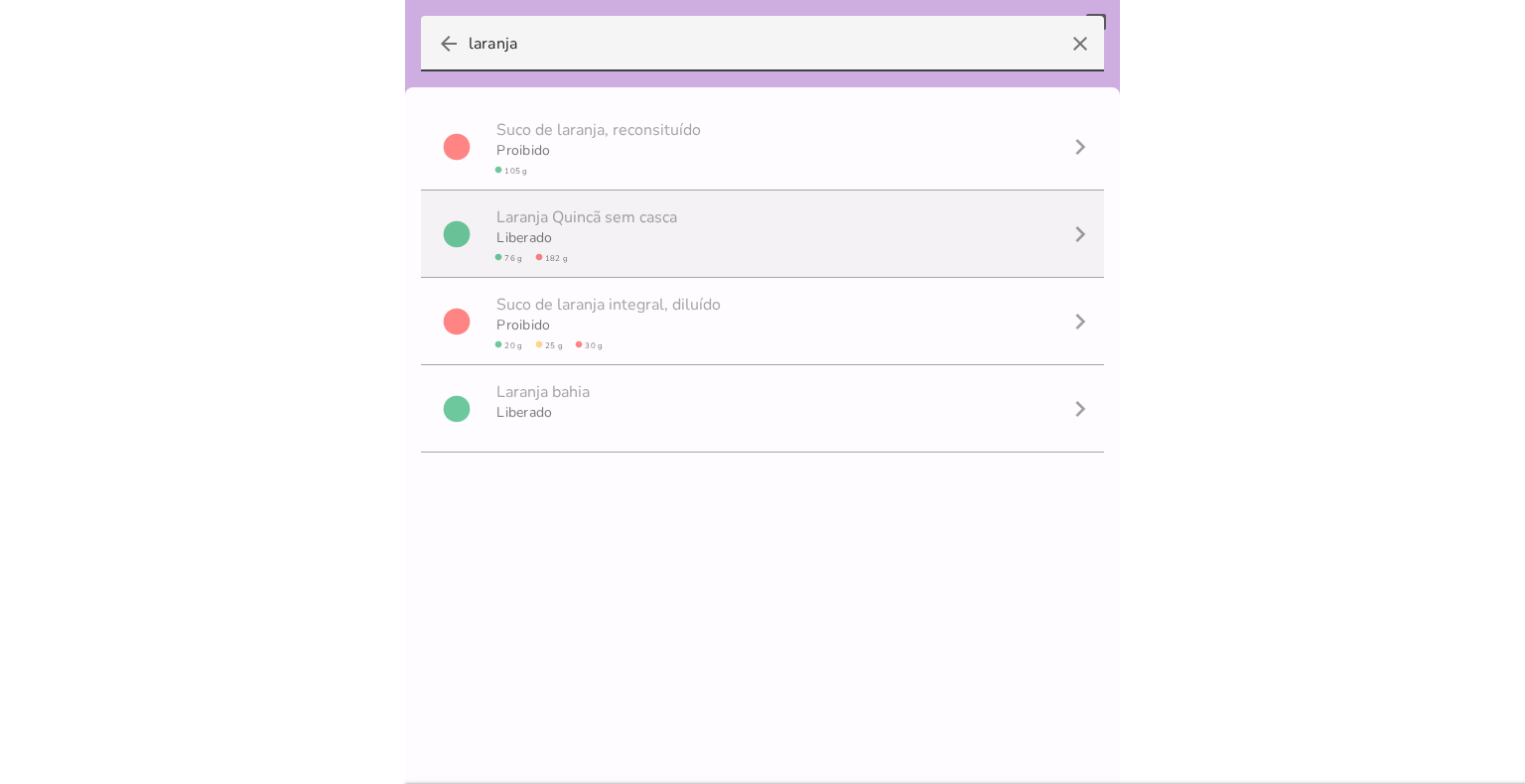 scroll, scrollTop: 0, scrollLeft: 0, axis: both 